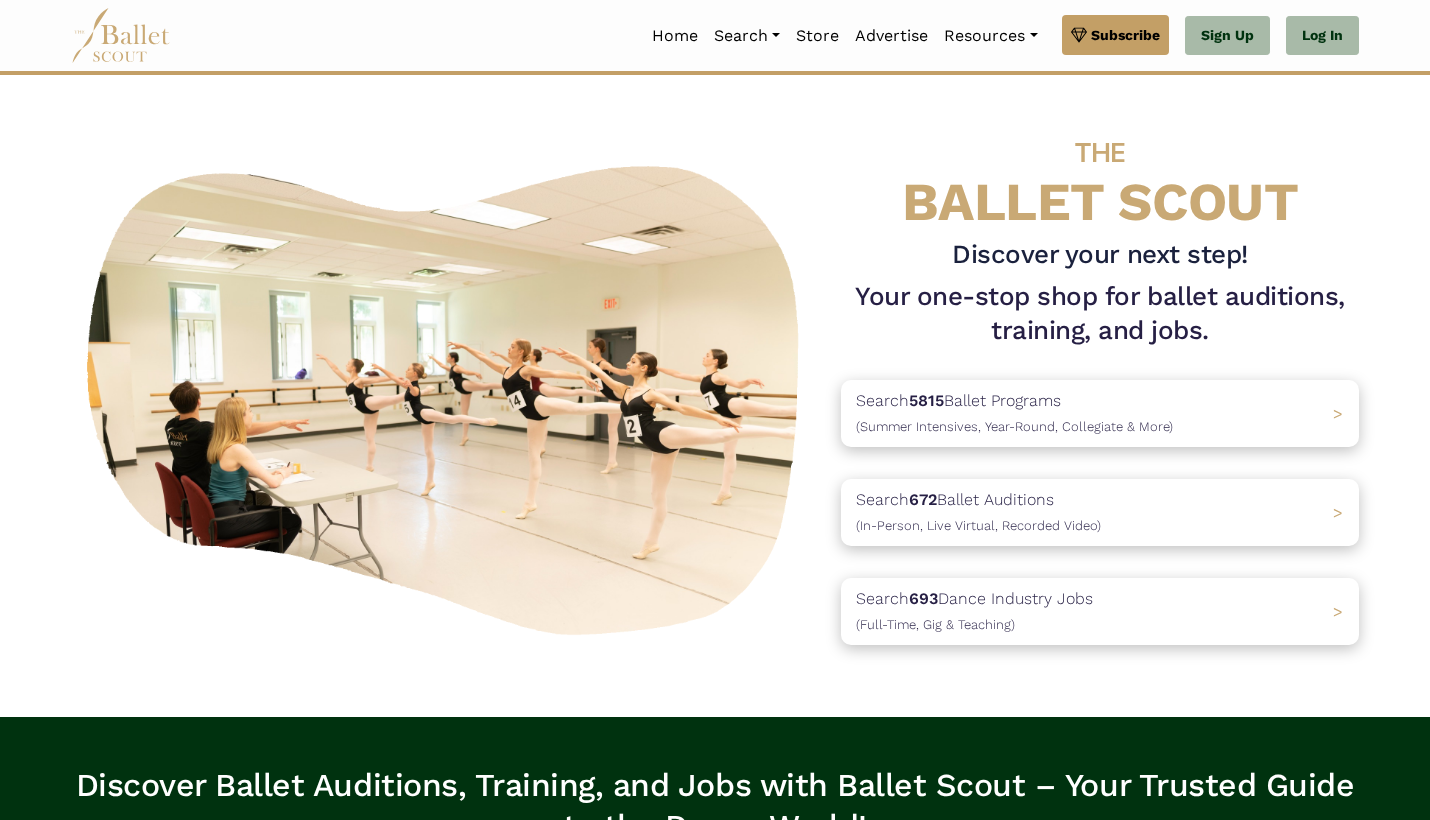 scroll, scrollTop: 0, scrollLeft: 0, axis: both 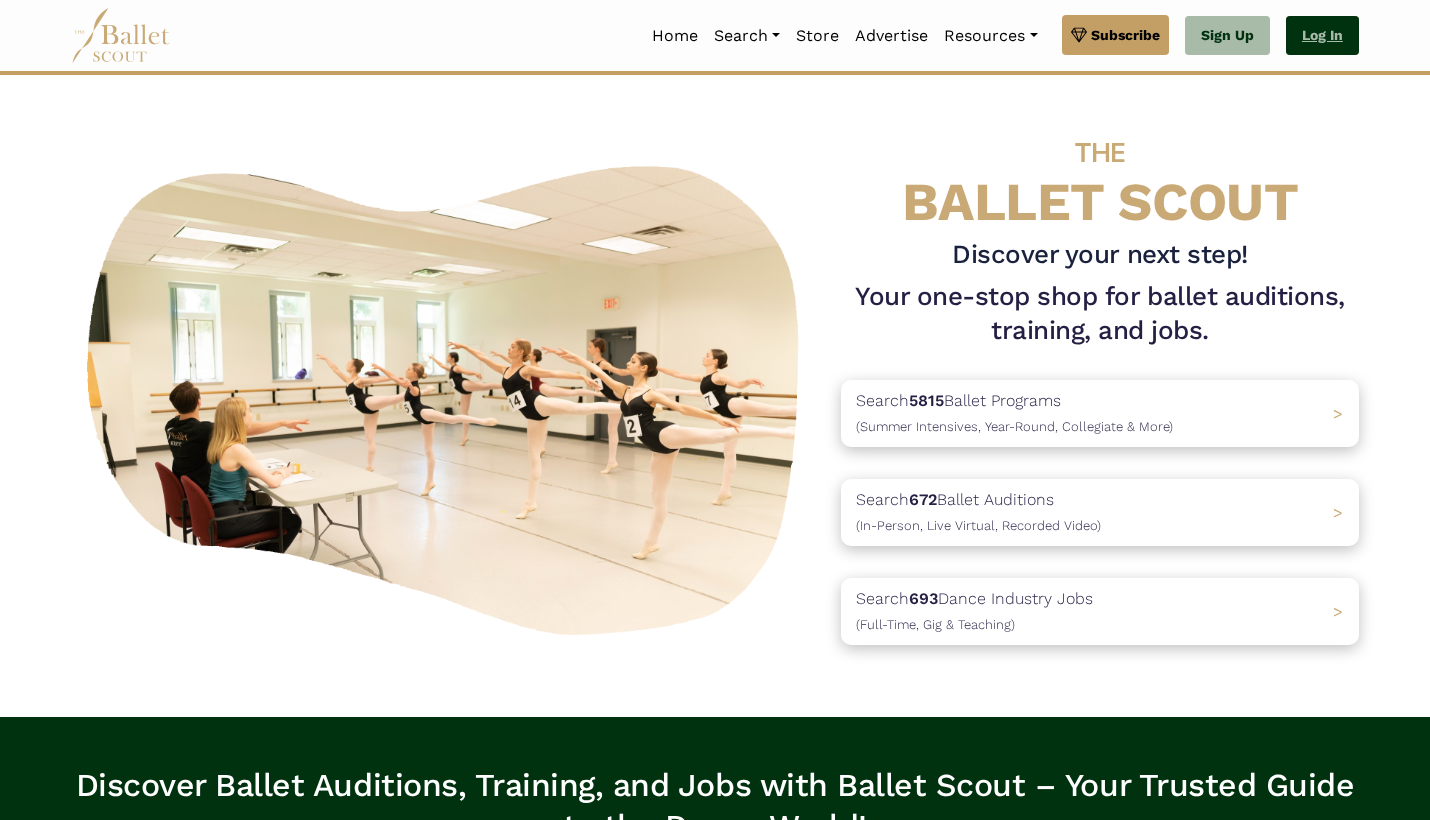 click on "Log In" at bounding box center (1322, 36) 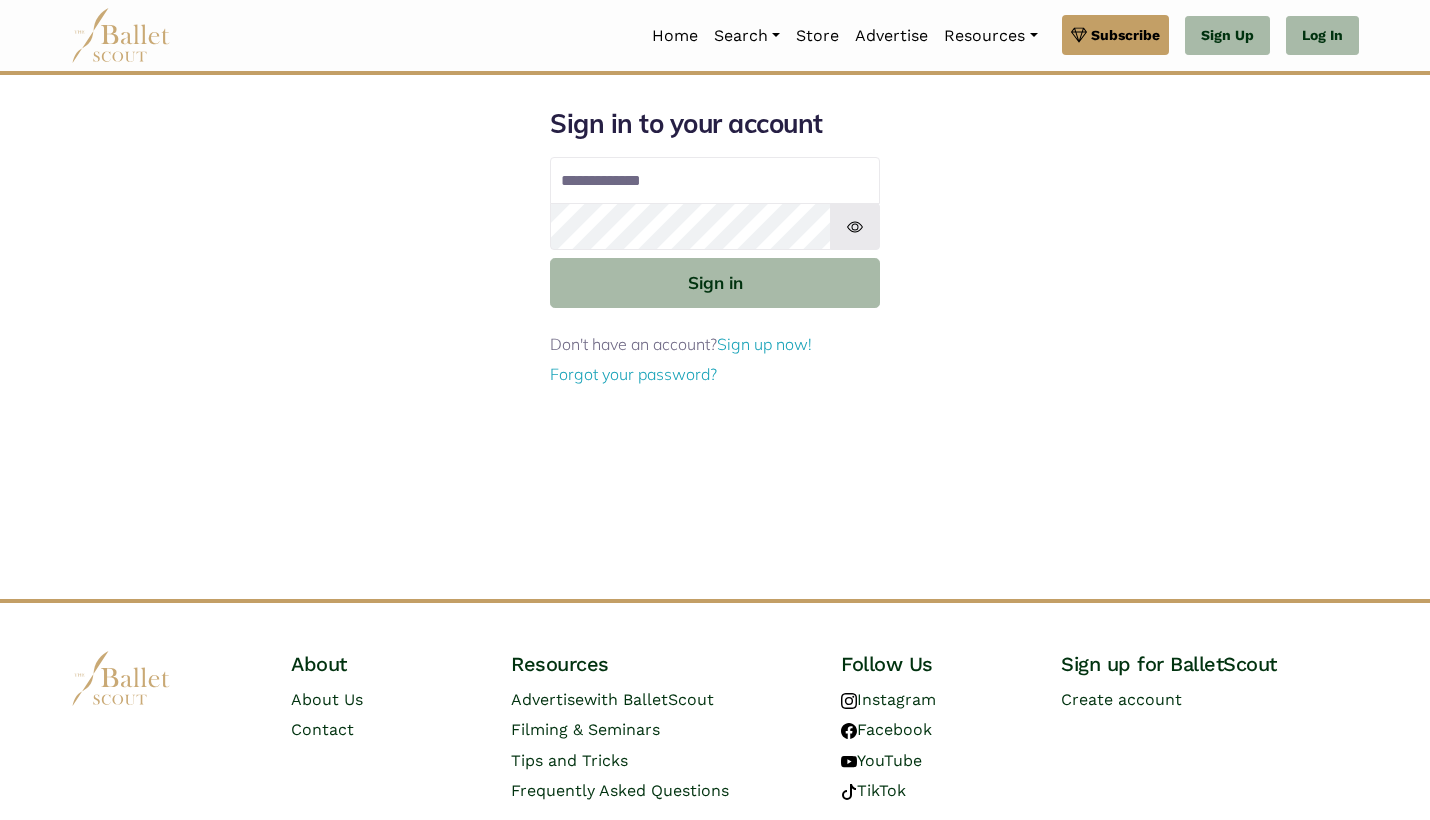 scroll, scrollTop: 0, scrollLeft: 0, axis: both 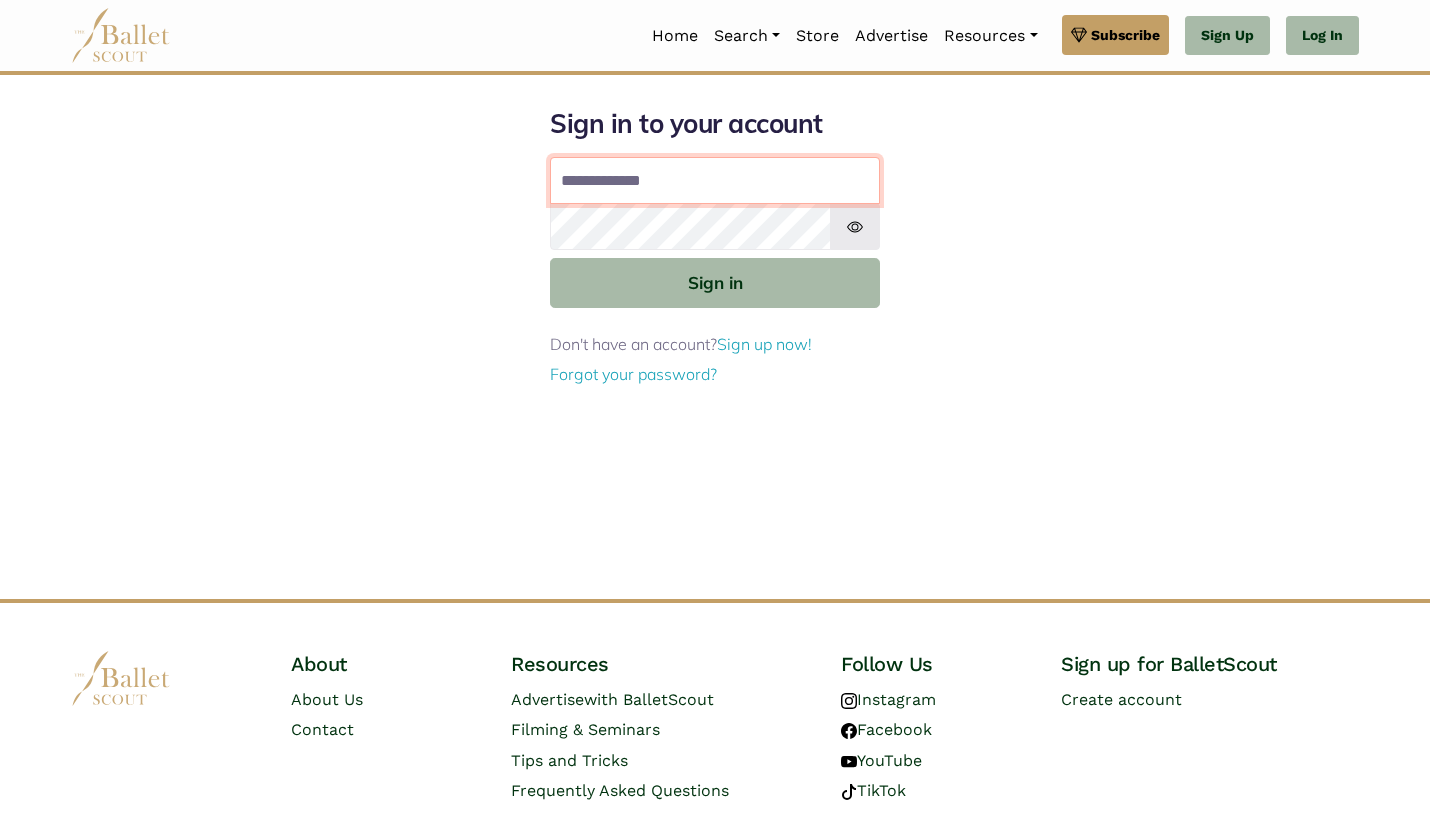 type on "**********" 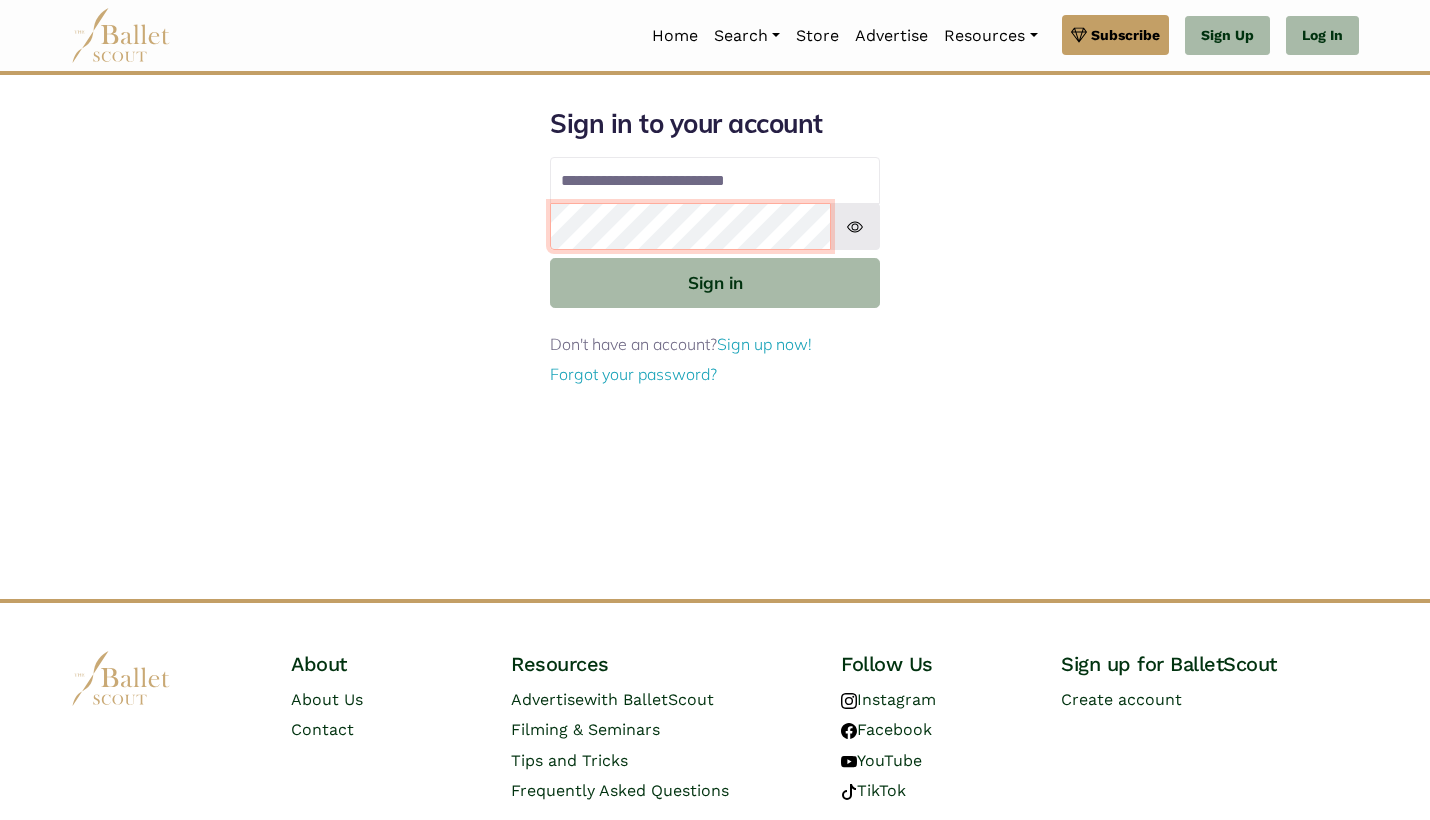 click on "Sign in" at bounding box center (715, 282) 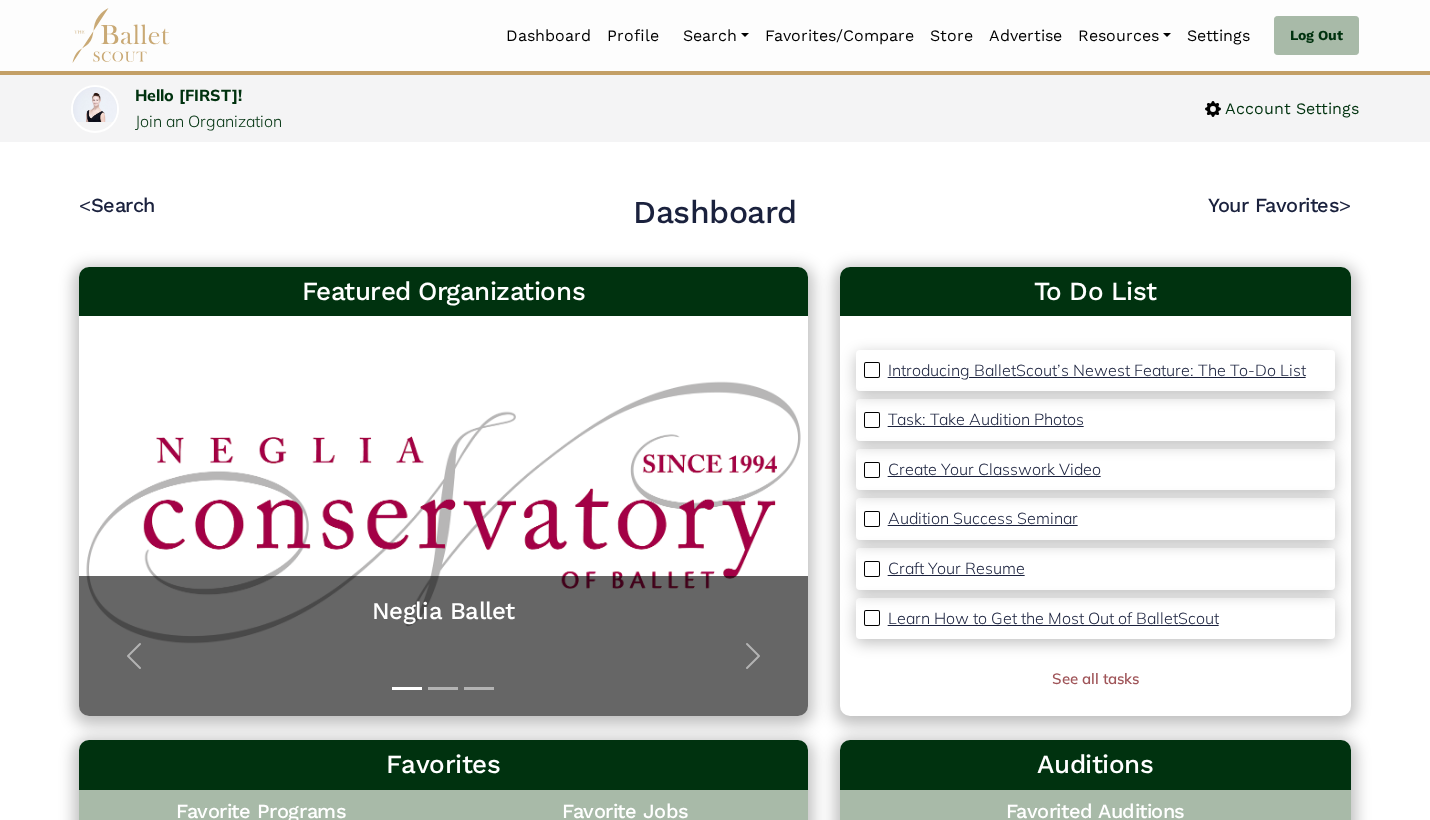 scroll, scrollTop: 0, scrollLeft: 0, axis: both 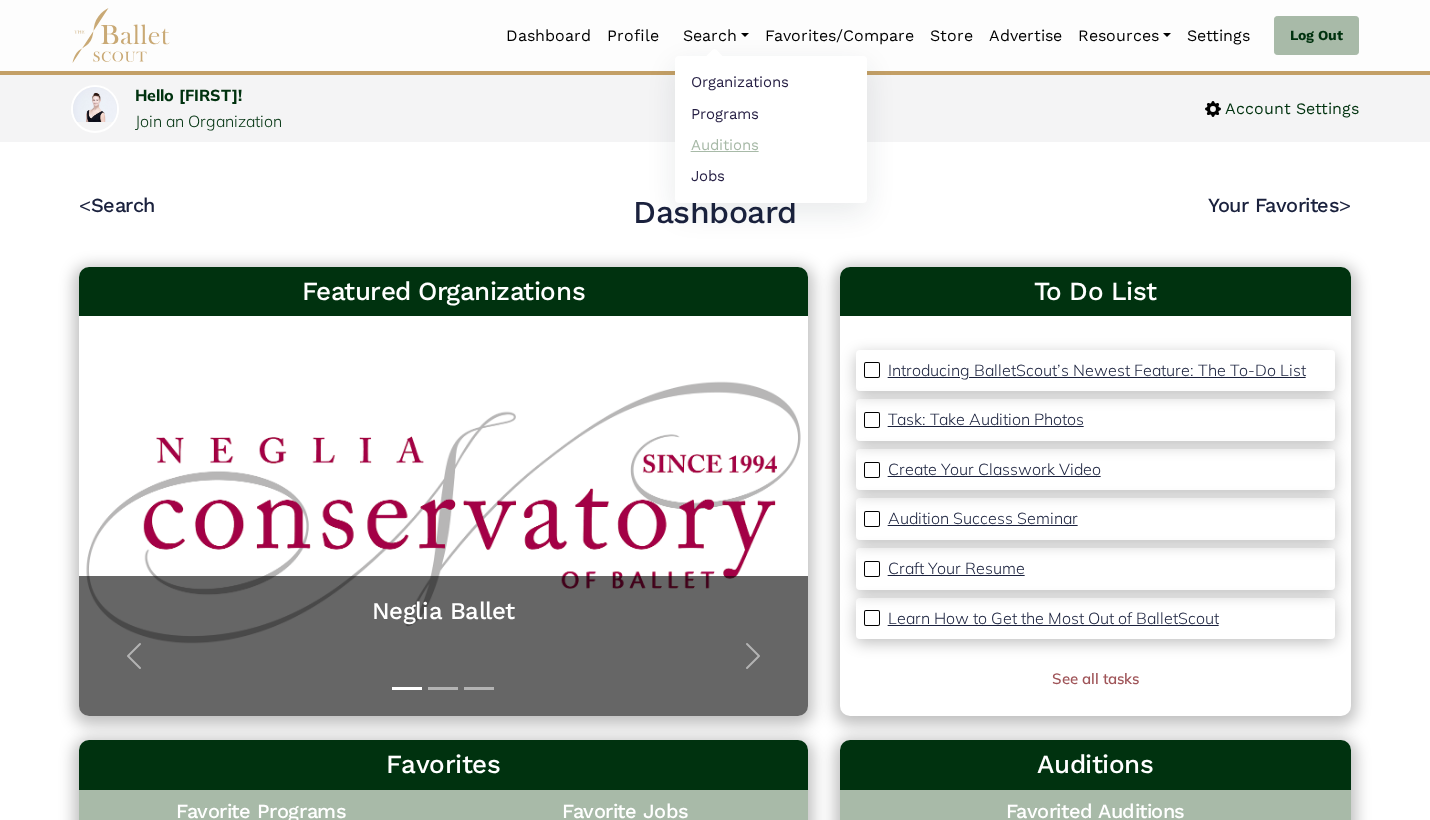 click on "Auditions" at bounding box center (771, 144) 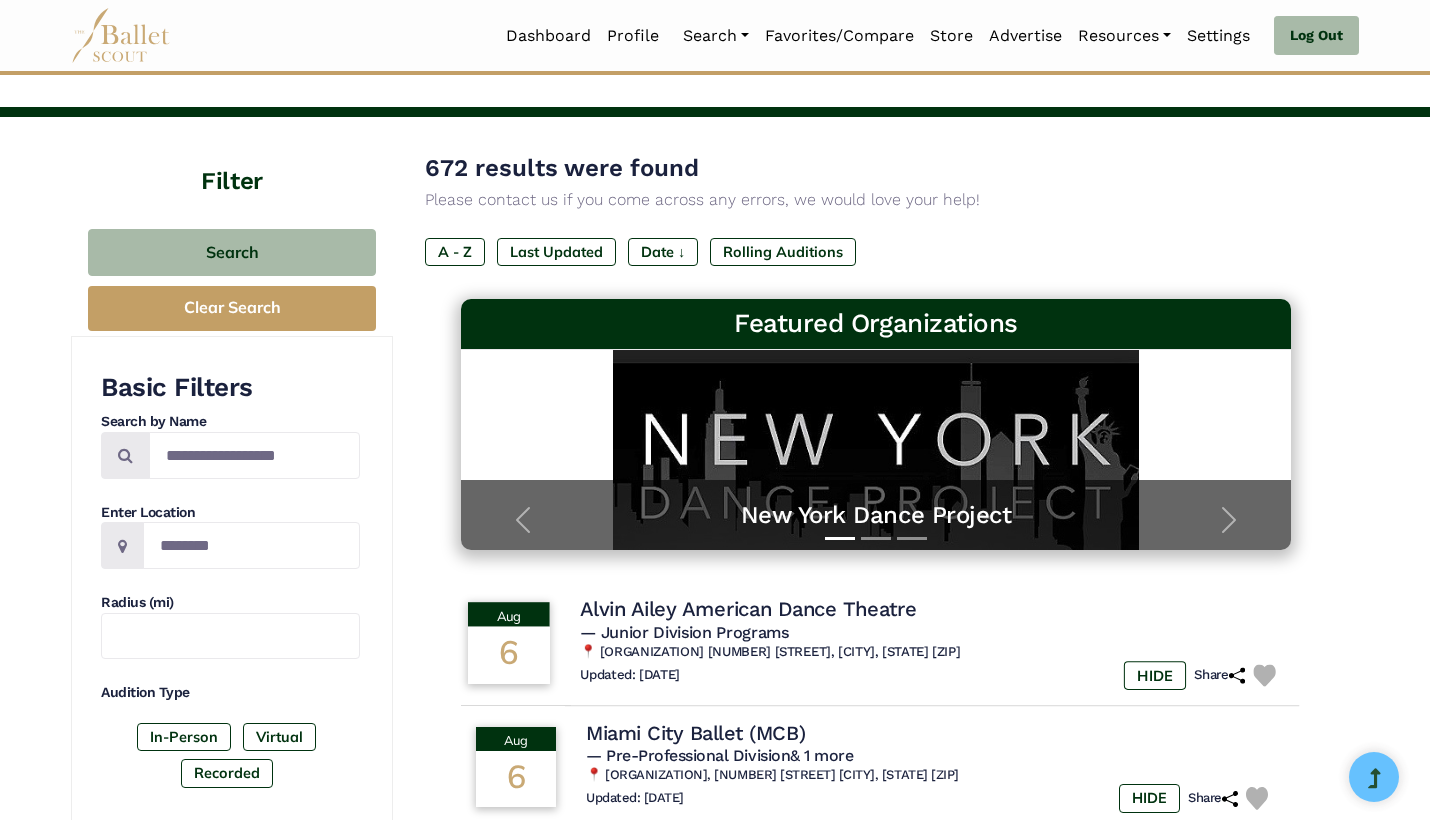 scroll, scrollTop: 76, scrollLeft: 0, axis: vertical 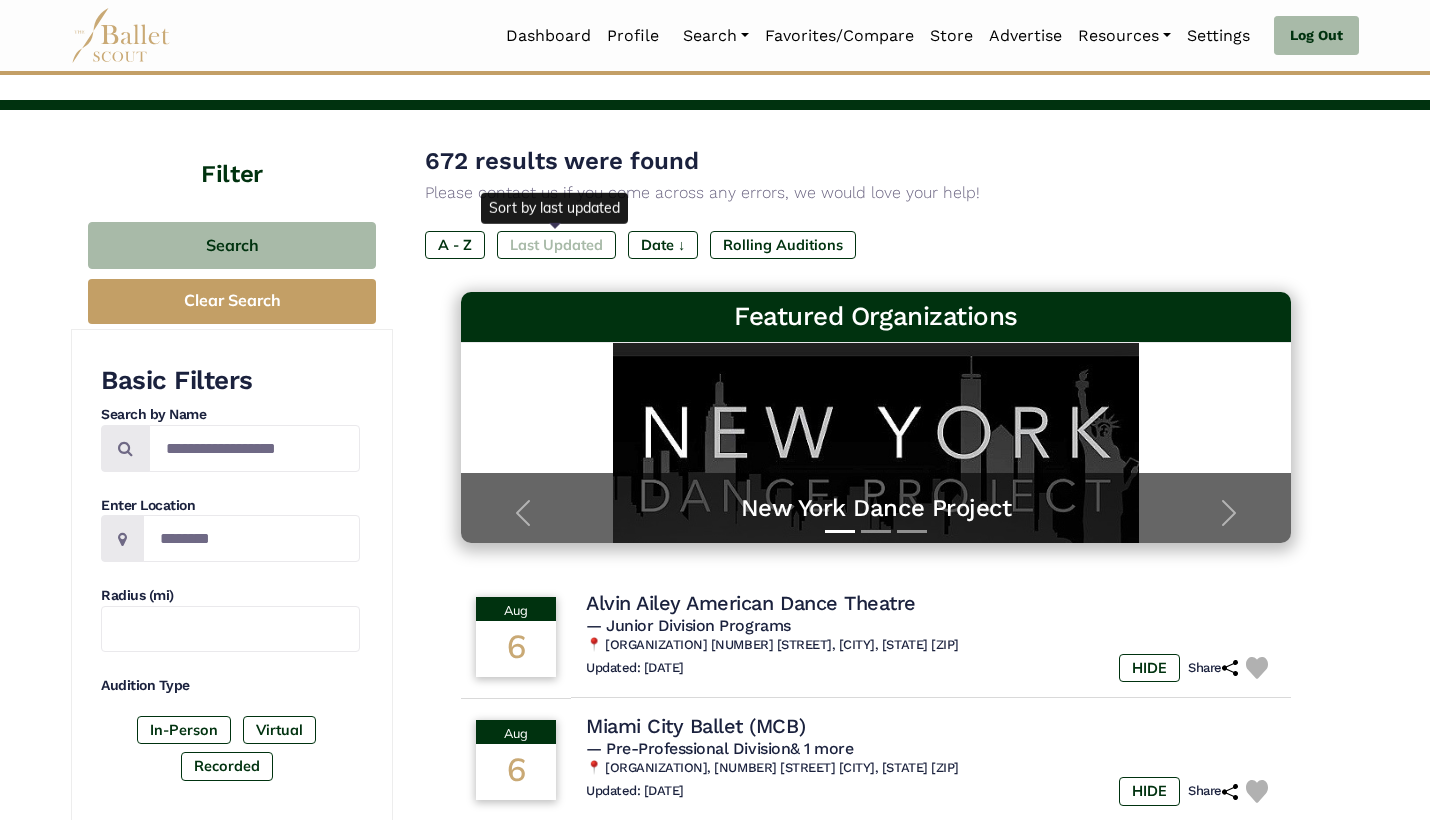 click on "Last Updated" at bounding box center [556, 245] 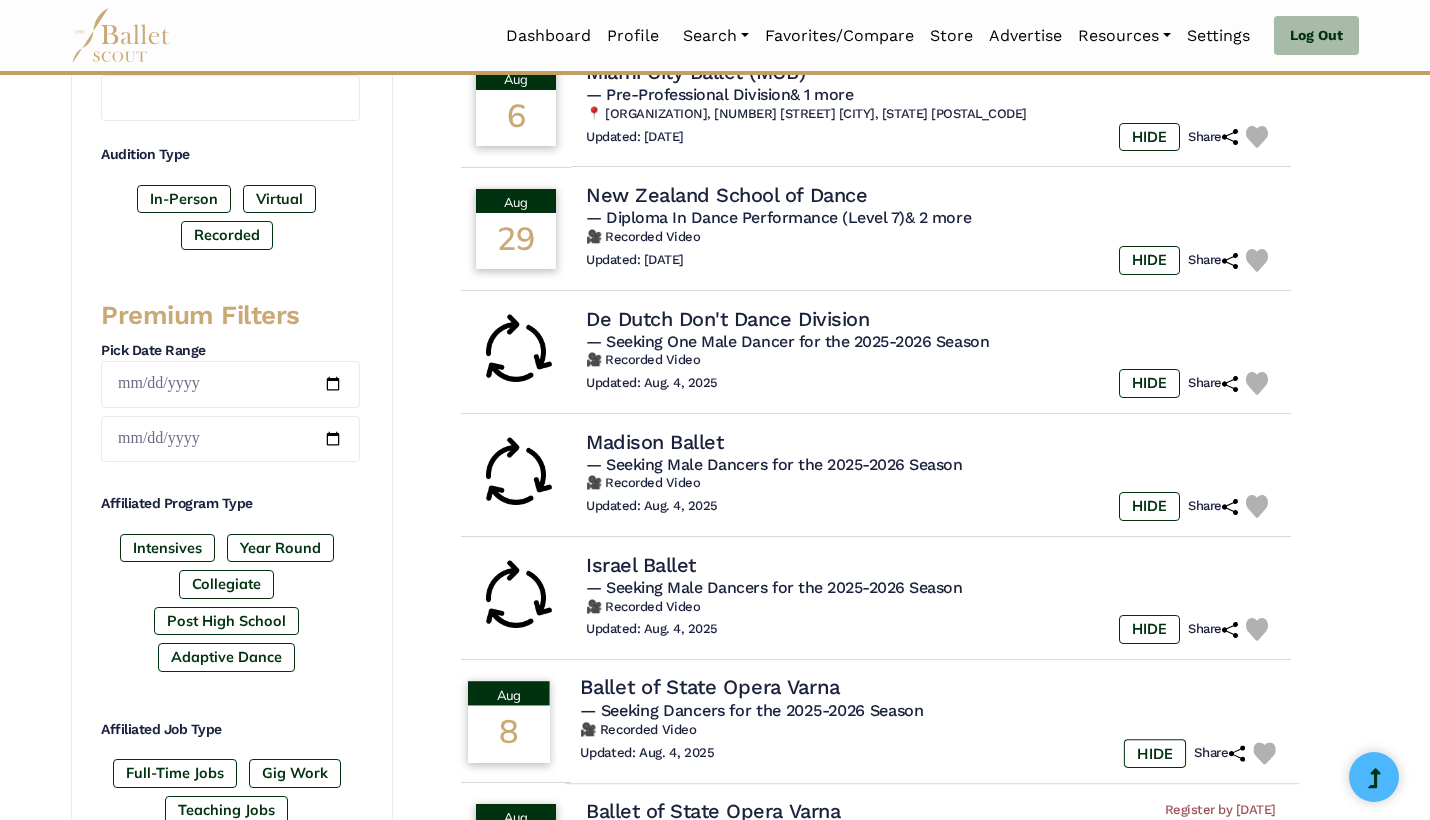 scroll, scrollTop: 612, scrollLeft: 0, axis: vertical 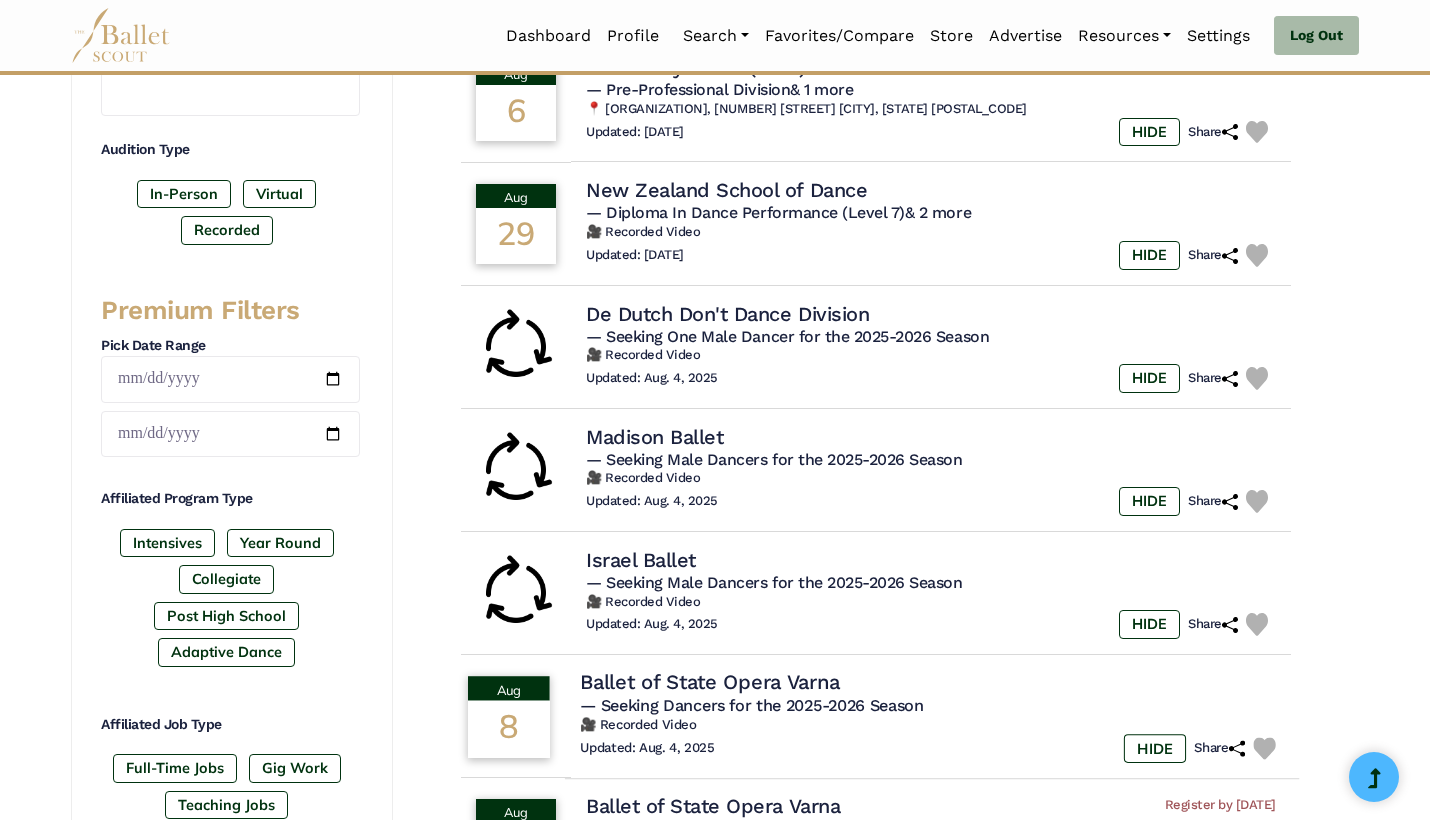 click at bounding box center (1264, 748) 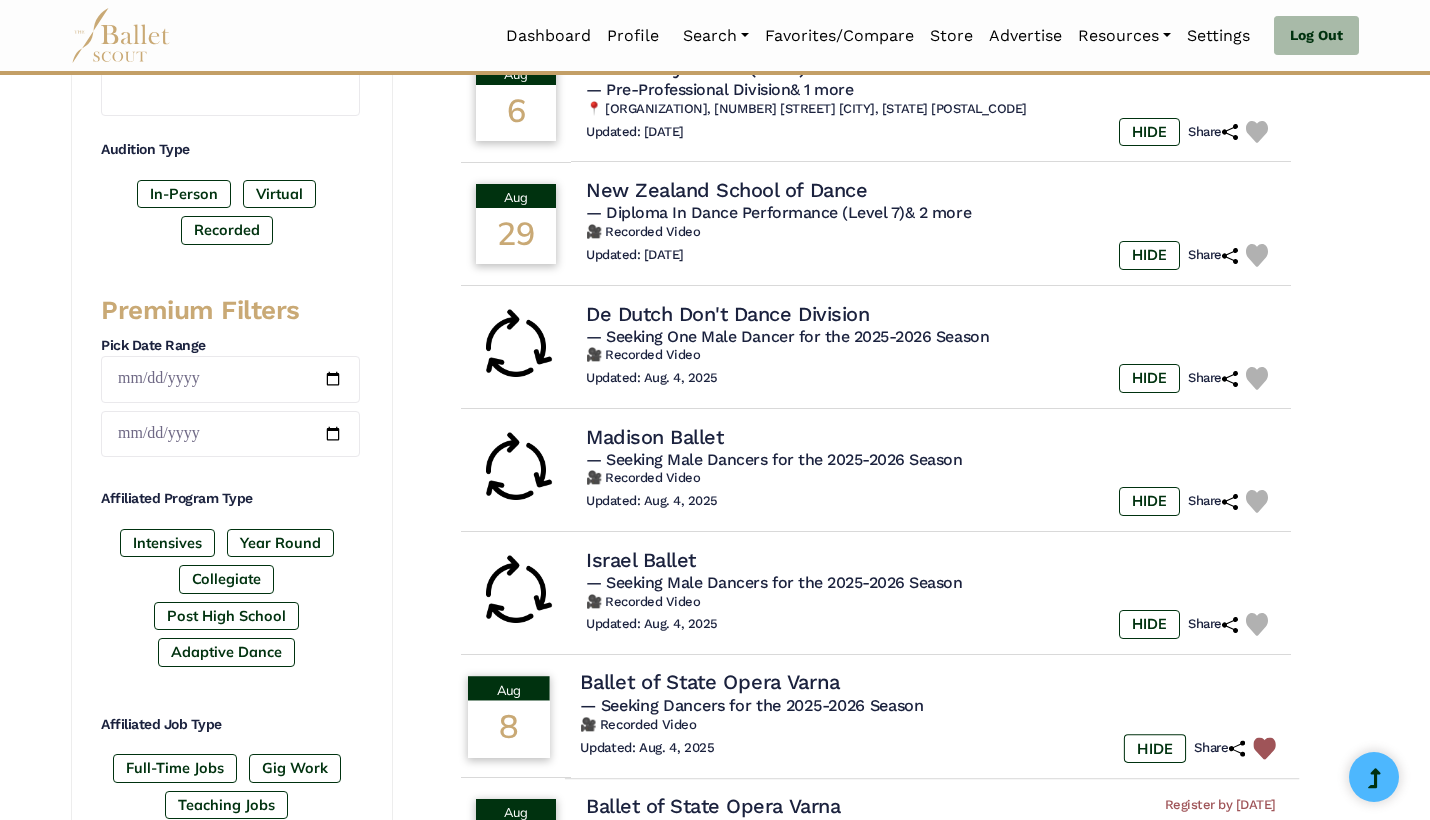 click on "🎥 Recorded Video" at bounding box center (932, 725) 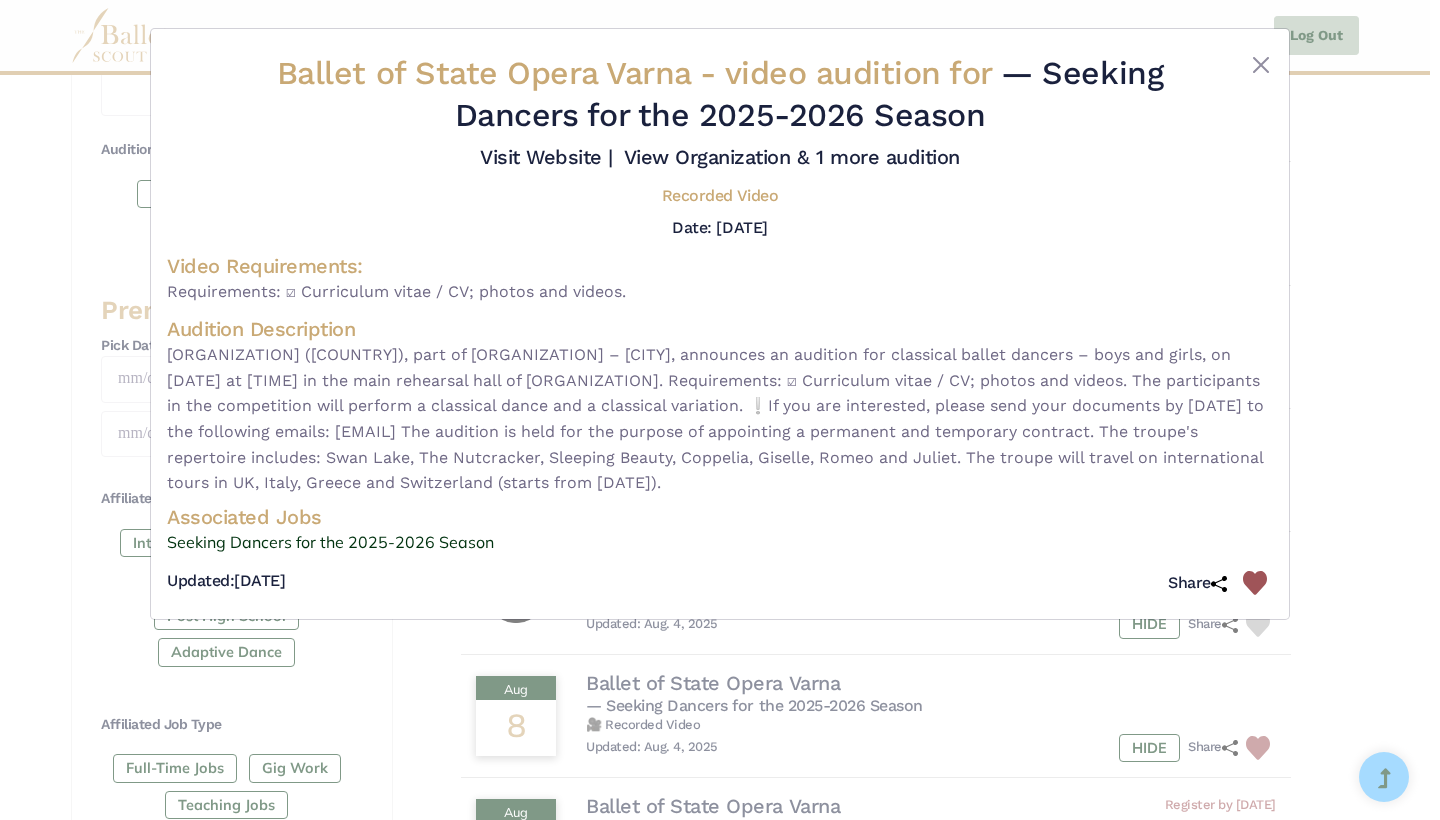 click on "Ballet of State Opera Varna
-
video audition for
— Seeking Dancers for the 2025-2026 Season
Visit Website |" at bounding box center (720, 410) 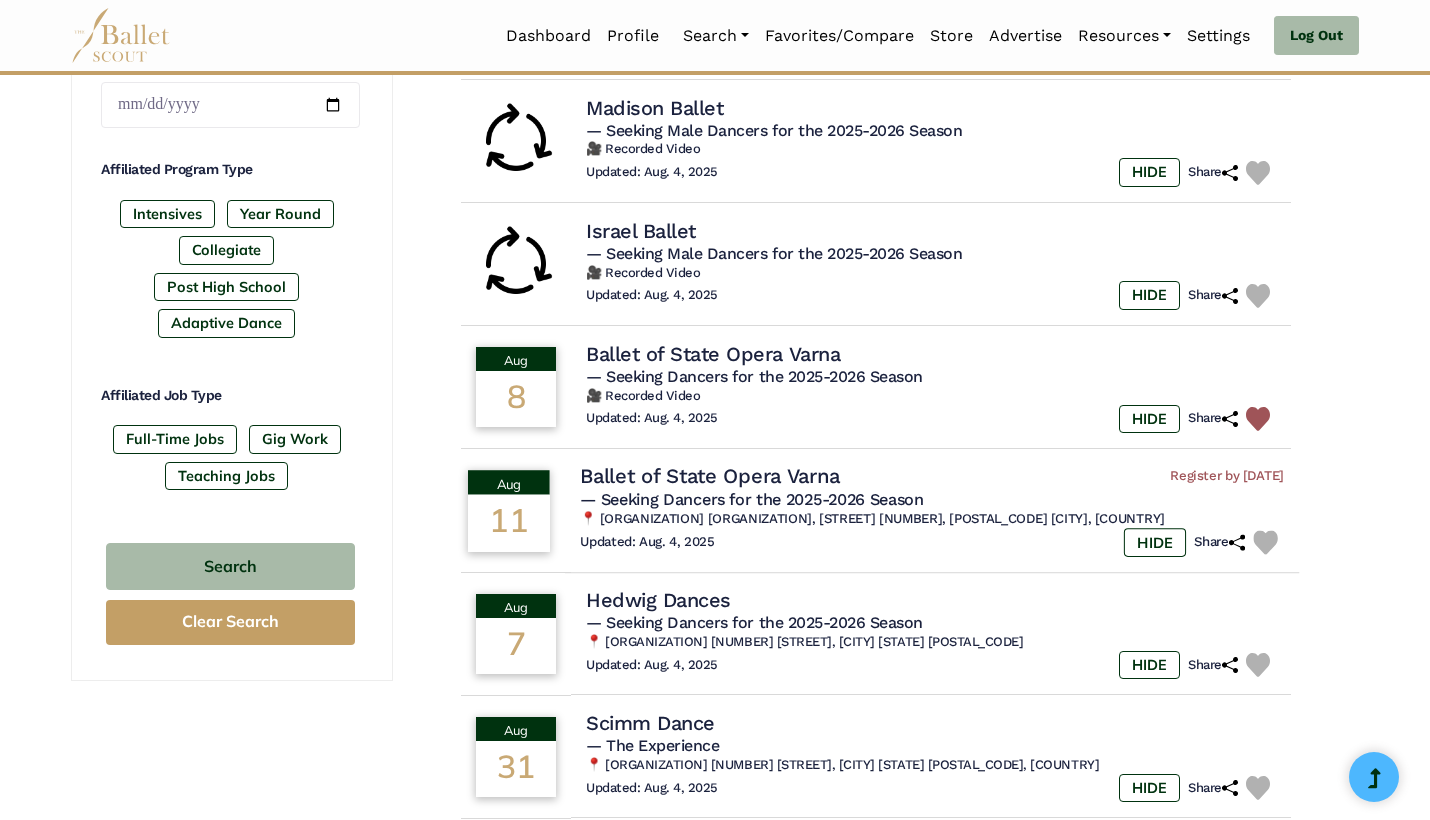 scroll, scrollTop: 942, scrollLeft: 0, axis: vertical 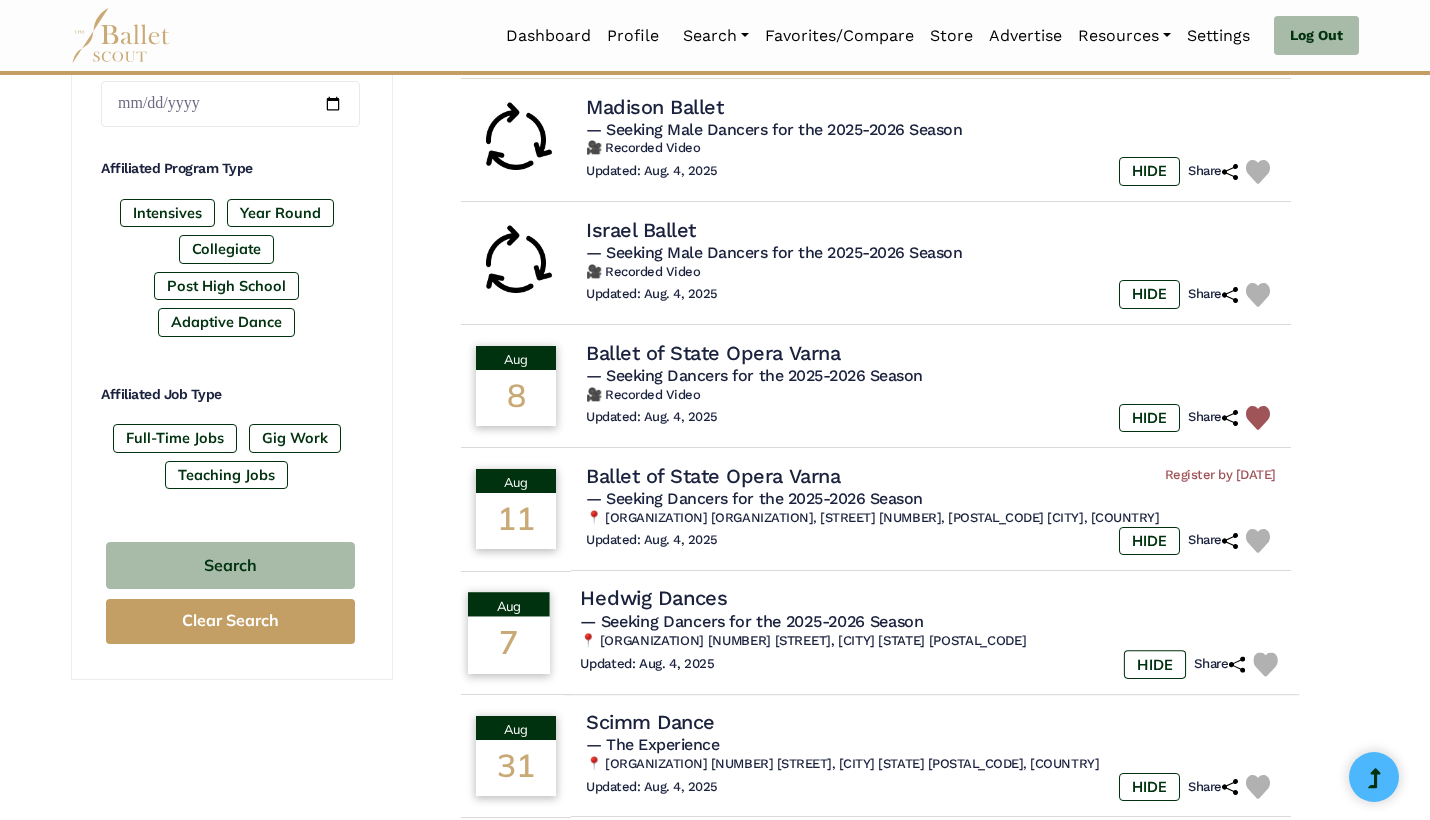 click on "Updated: Aug. 4, 2025
HIDE
Share" at bounding box center [932, 664] 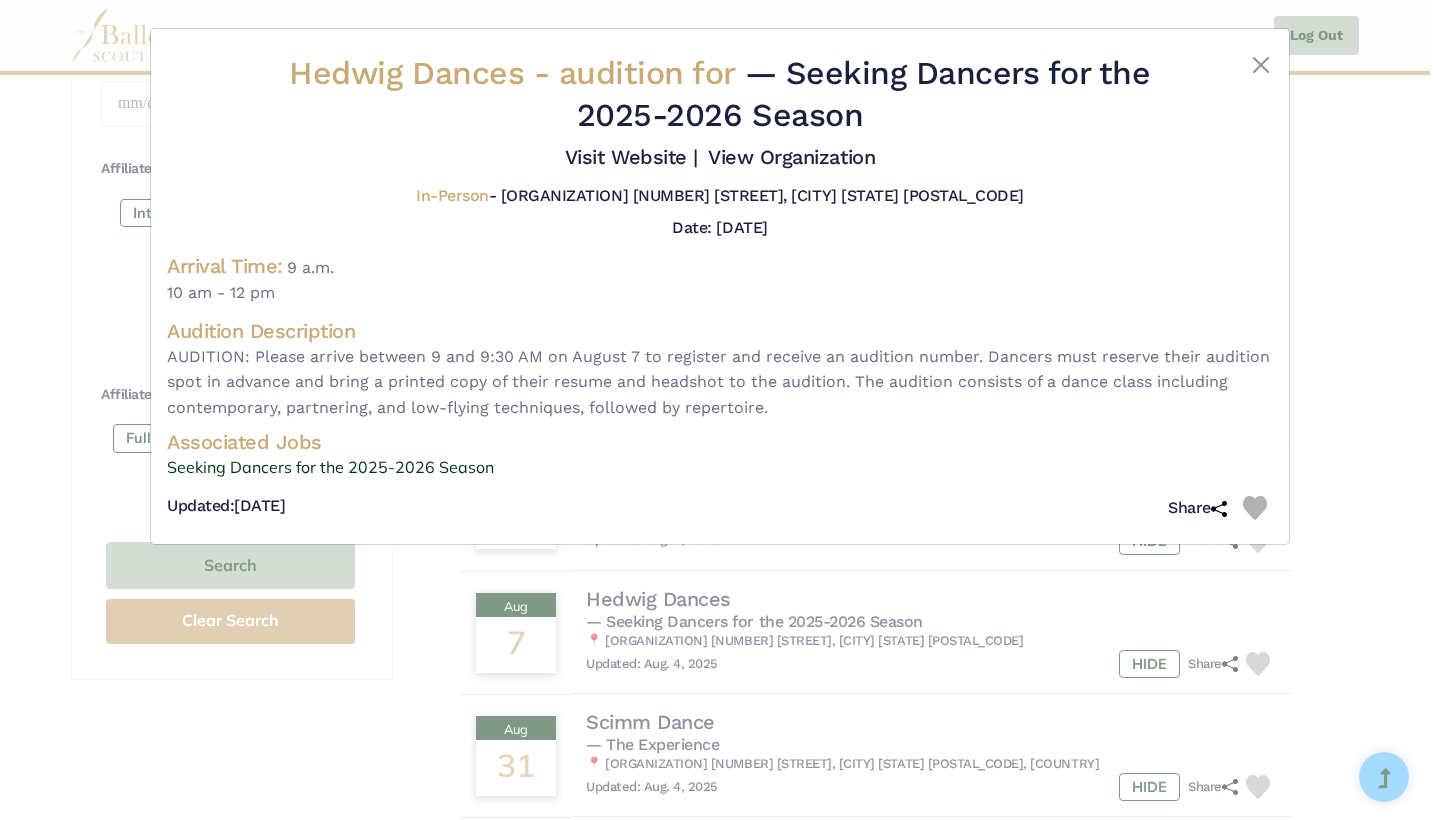 click on "Hedwig Dances
-
audition for
— Seeking Dancers for the 2025-2026 Season
Visit Website |
View Organization" at bounding box center [720, 410] 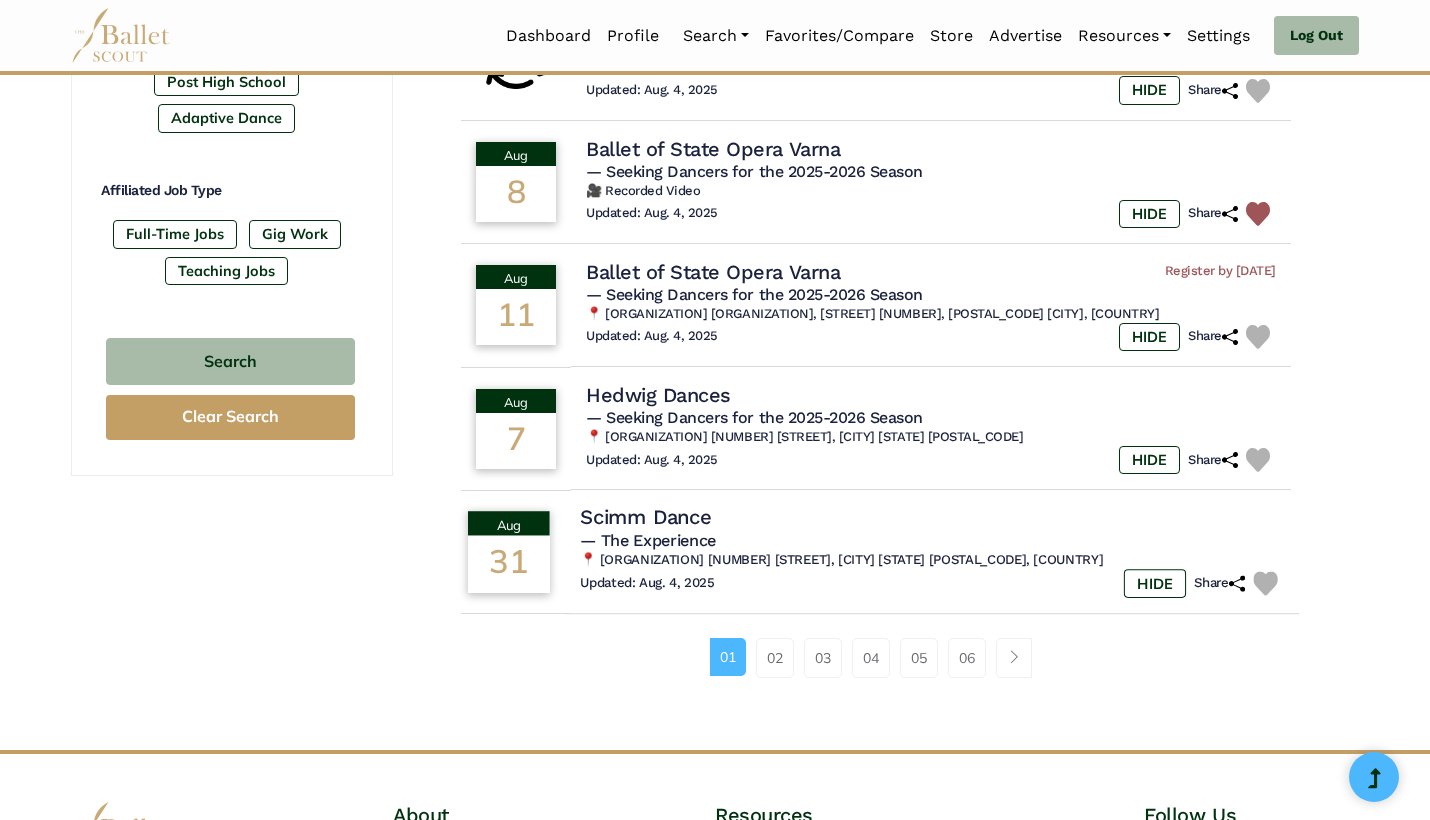 scroll, scrollTop: 1147, scrollLeft: 0, axis: vertical 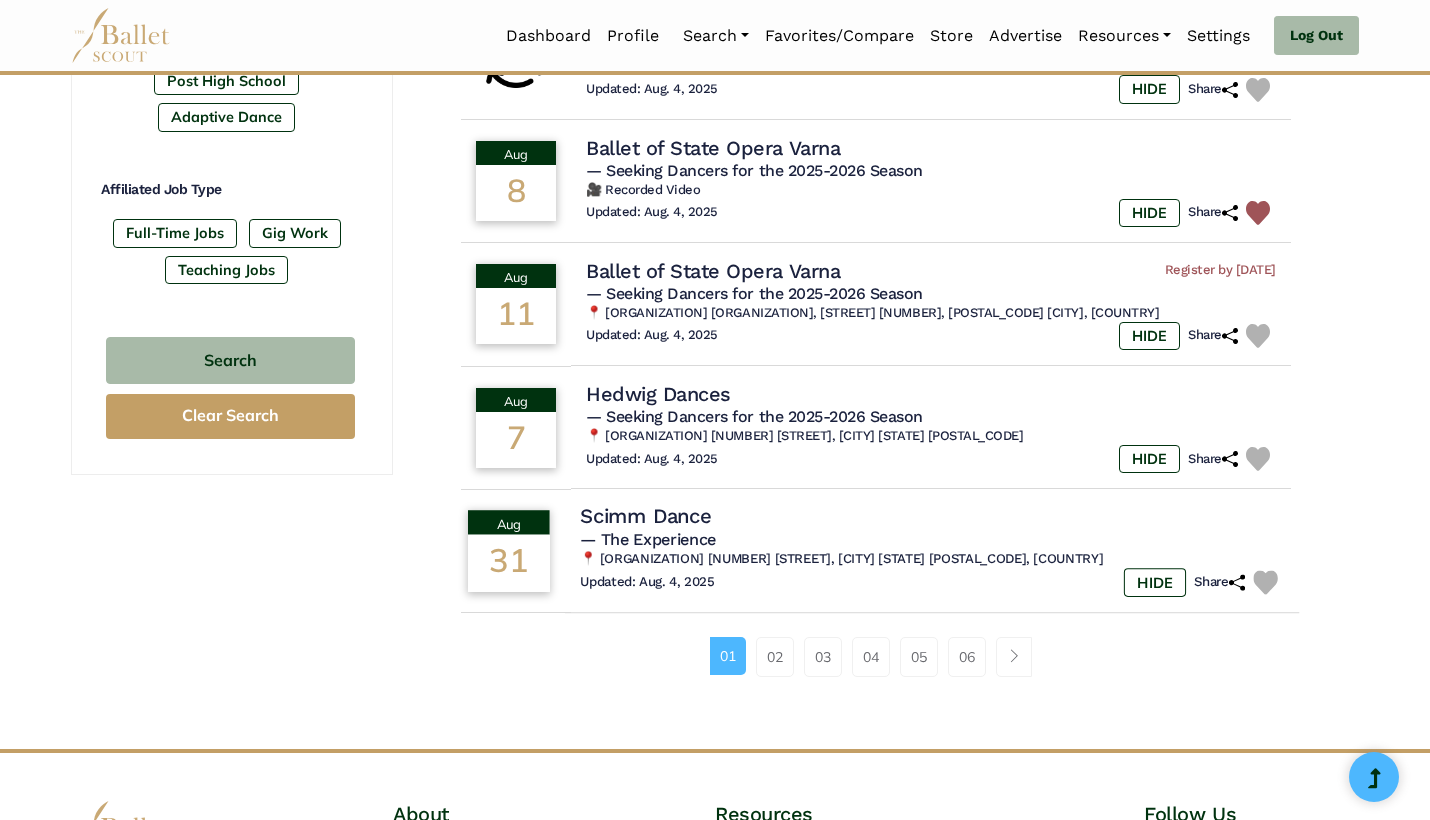 click on "Updated: Aug. 4, 2025
HIDE
Share" at bounding box center (932, 582) 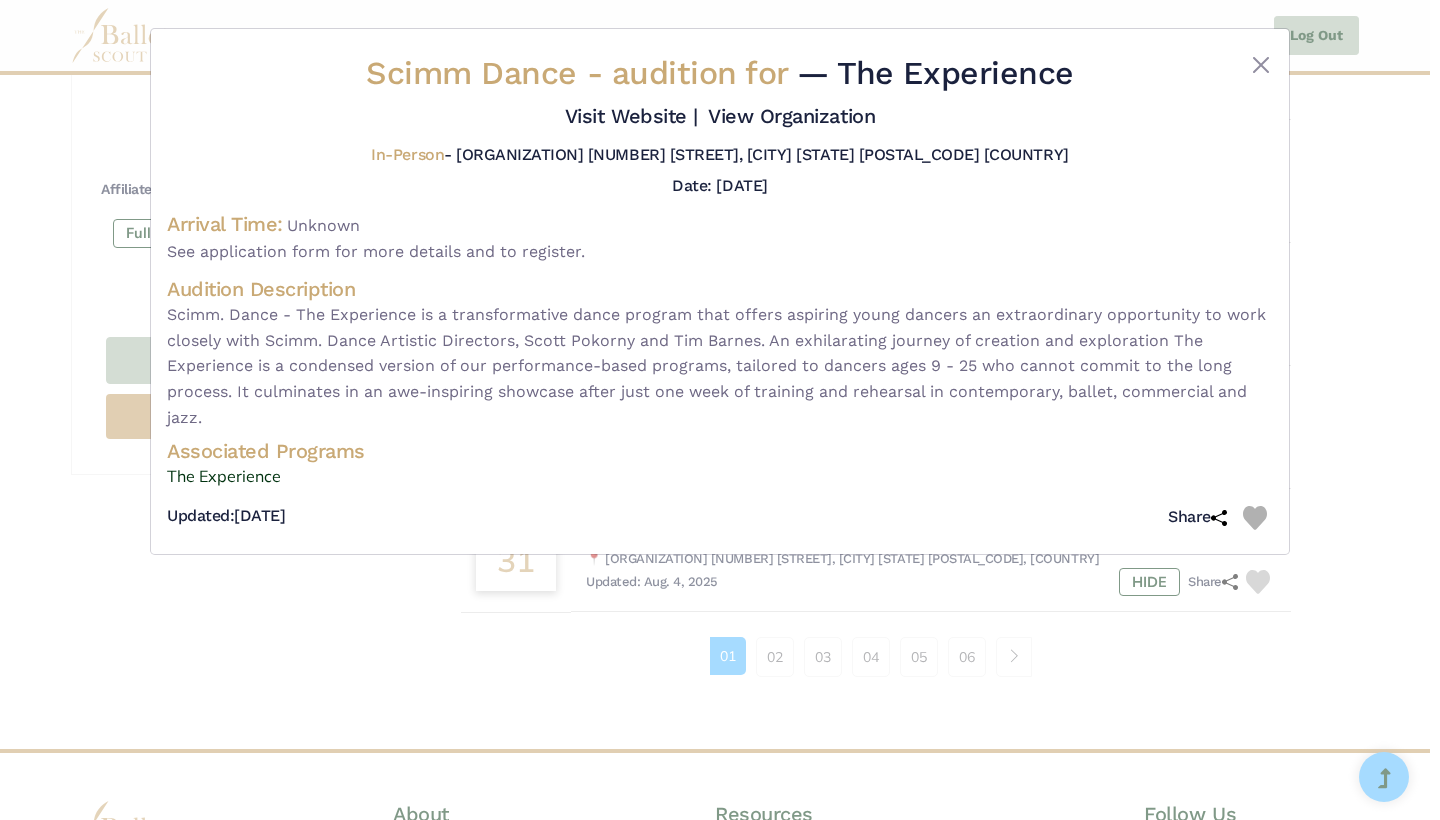 click on "Scimm Dance
-
audition for
— The Experience
Visit Website |
View Organization" at bounding box center [720, 410] 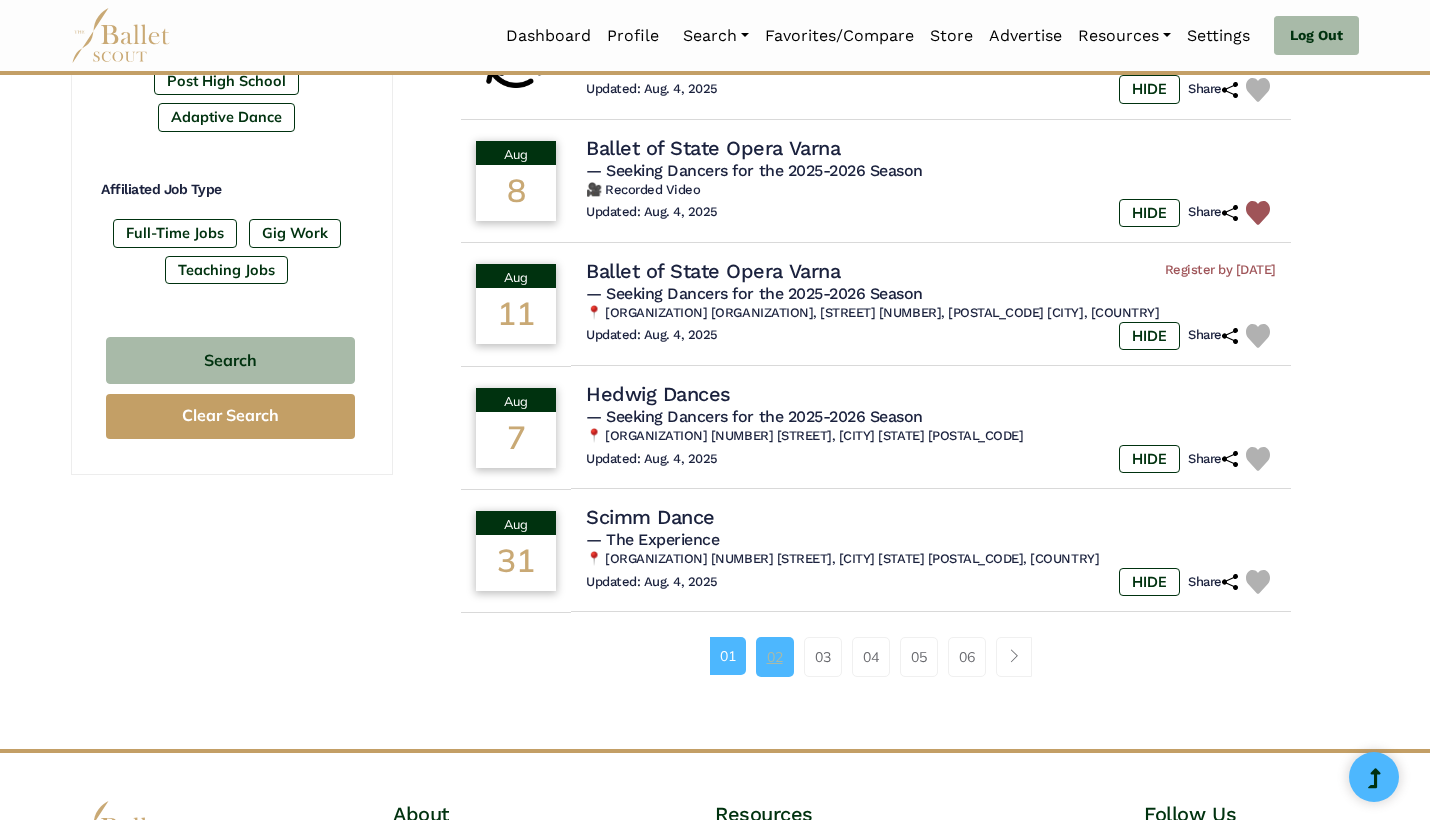 click on "02" at bounding box center (775, 657) 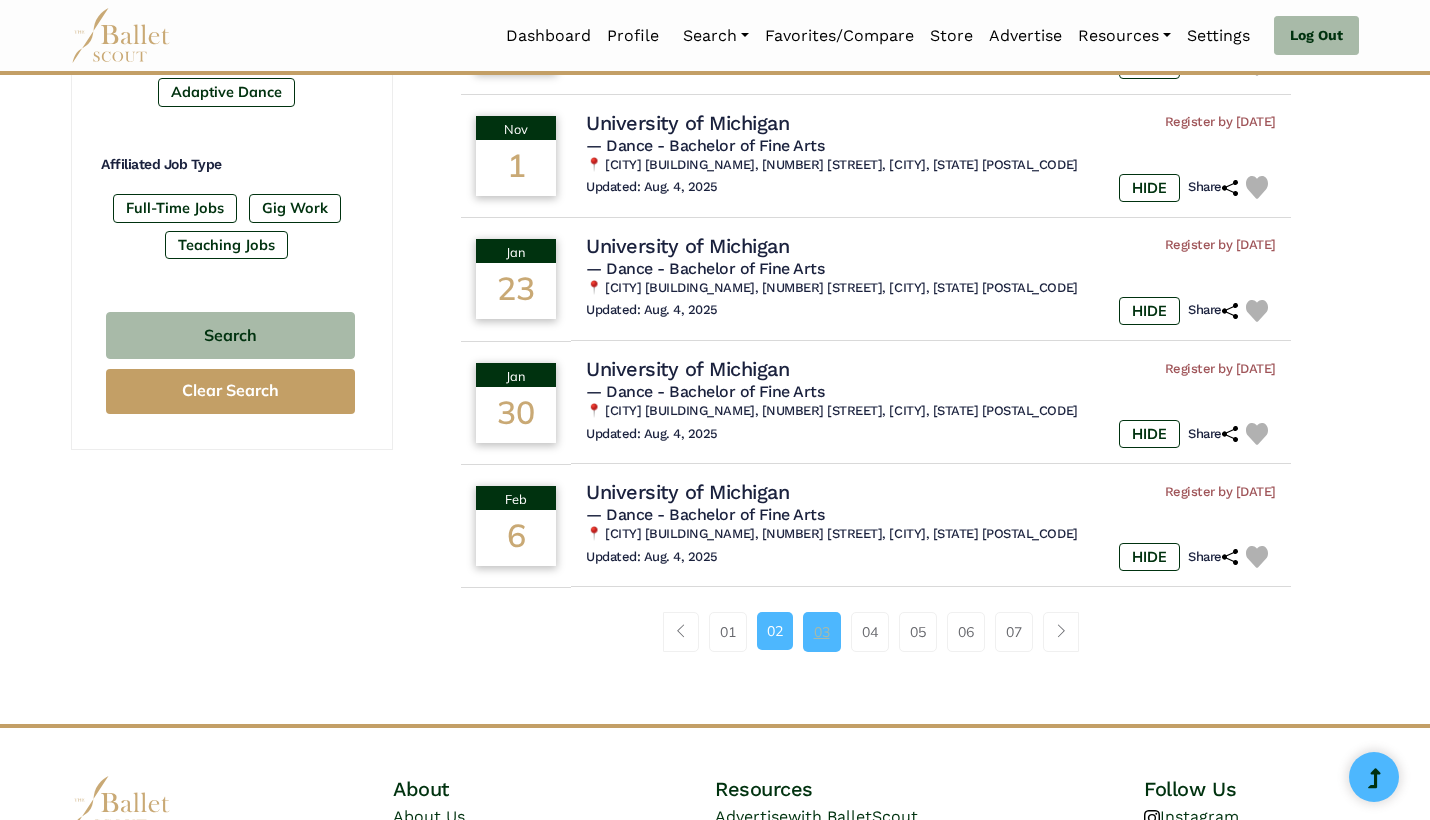scroll, scrollTop: 1173, scrollLeft: 0, axis: vertical 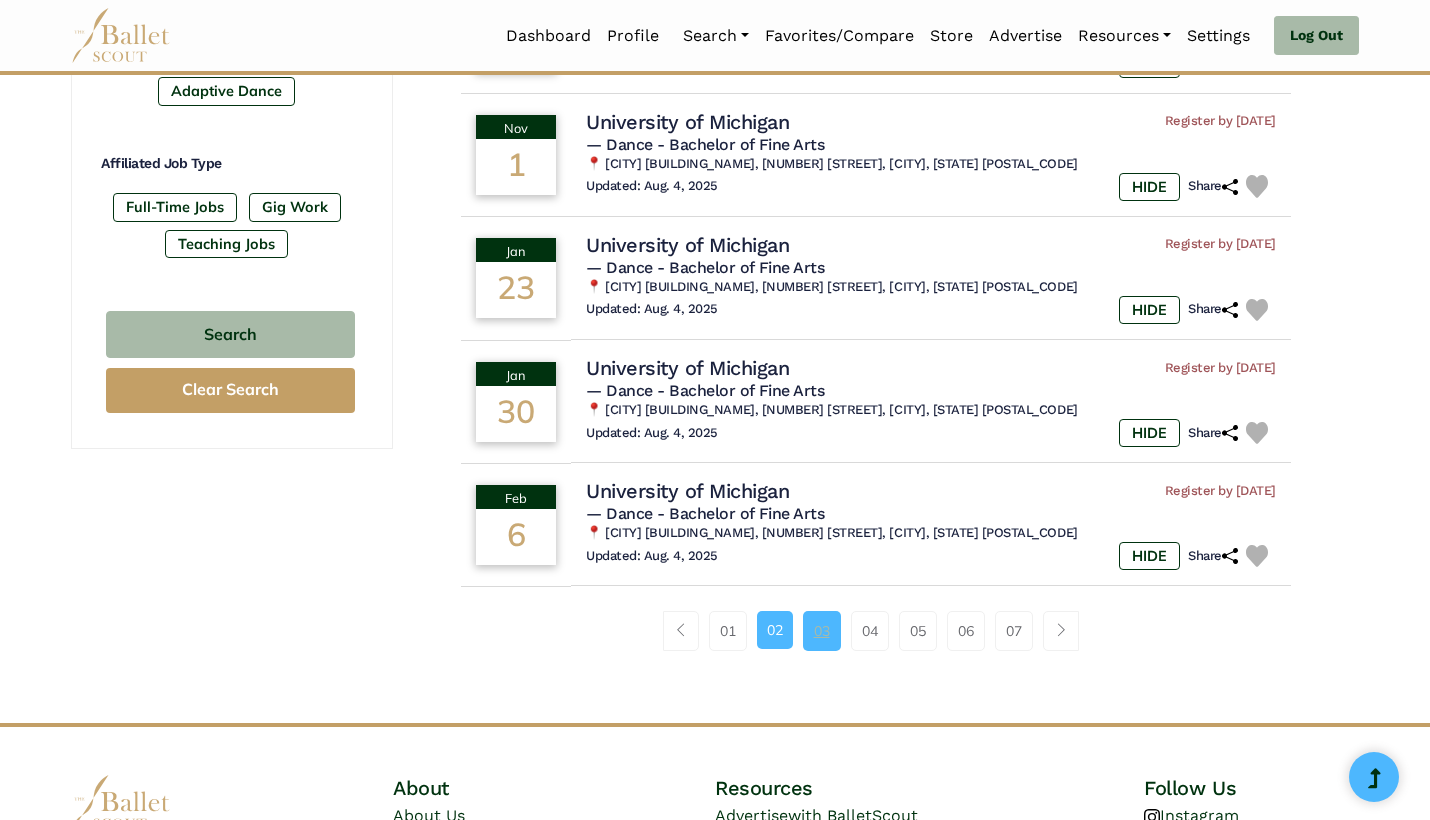 click on "03" at bounding box center (822, 631) 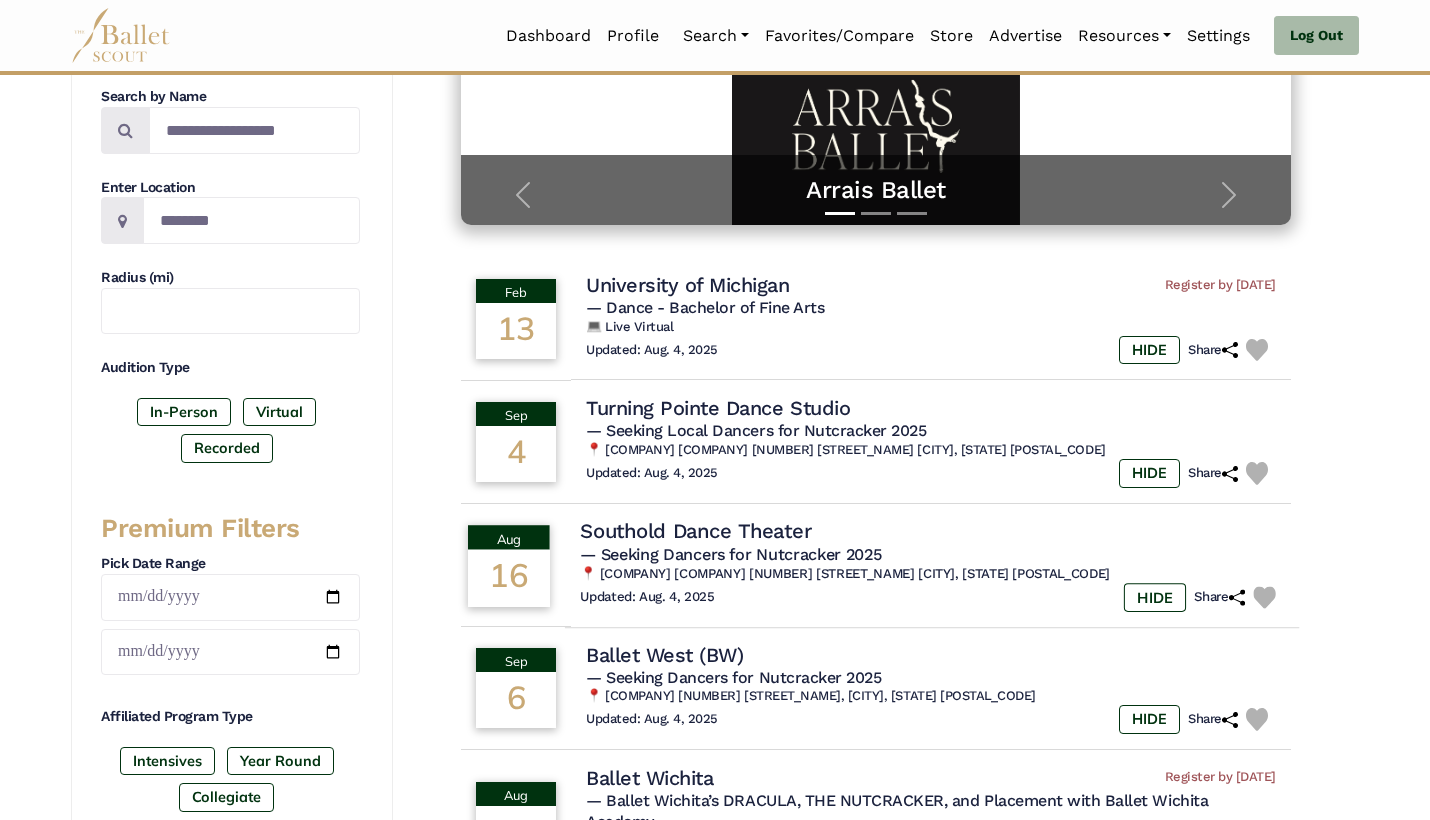 scroll, scrollTop: 396, scrollLeft: 0, axis: vertical 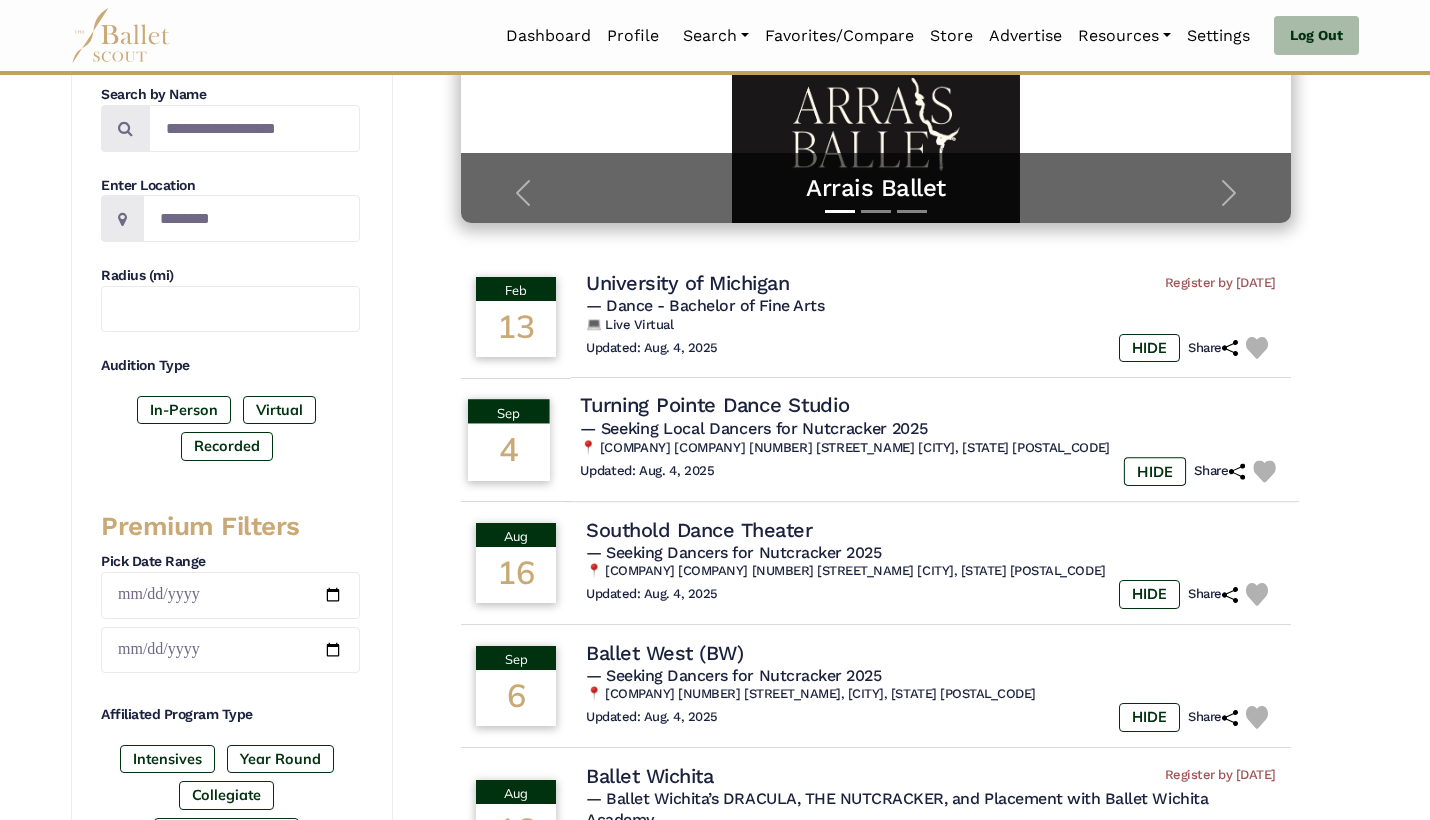 click on "Updated: Aug. 4, 2025
HIDE
Share" at bounding box center [932, 471] 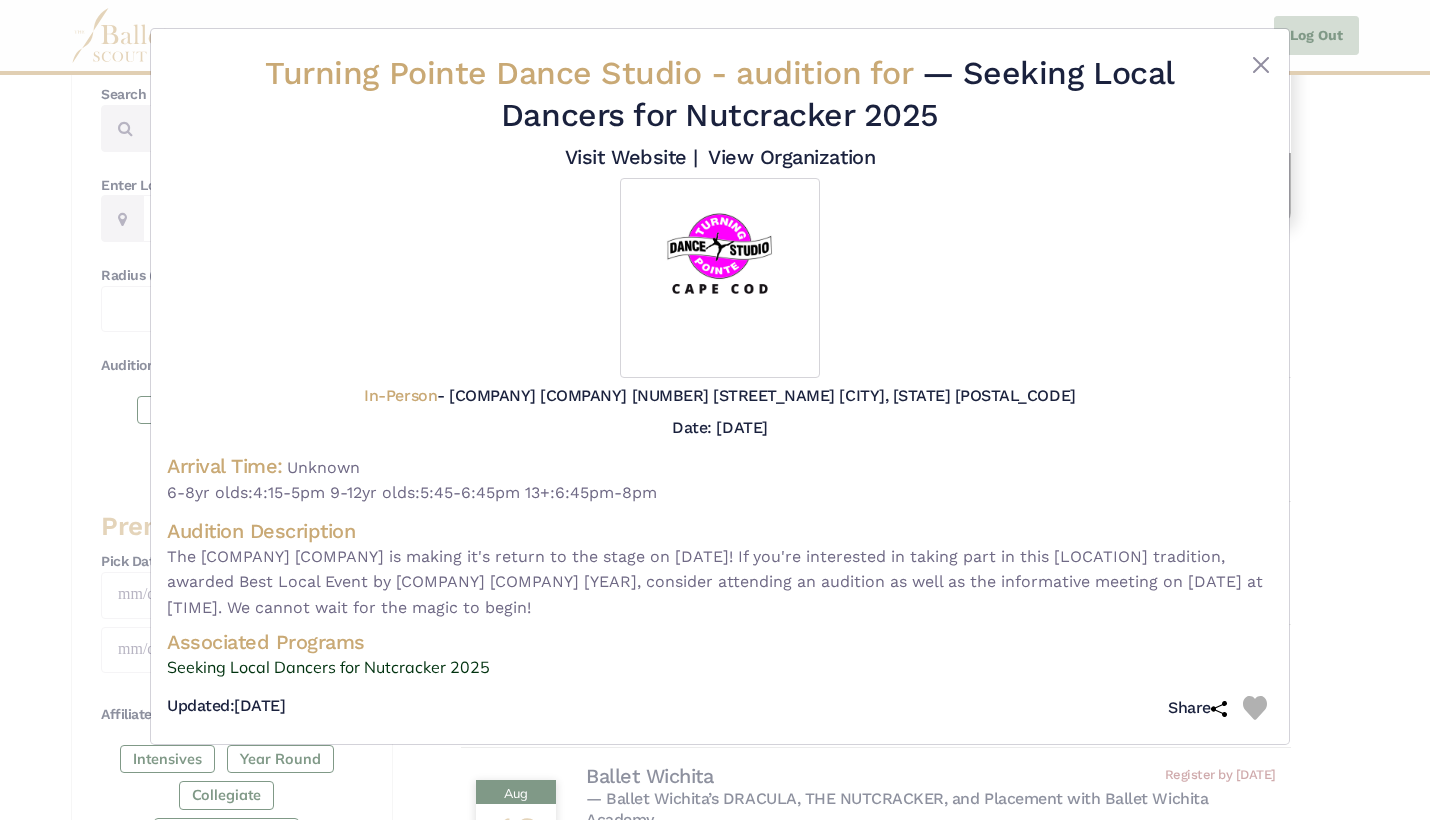 click on "Turning Pointe Dance Studio
-
audition for
— Seeking Local Dancers for Nutcracker 2025
Visit Website |" at bounding box center [720, 410] 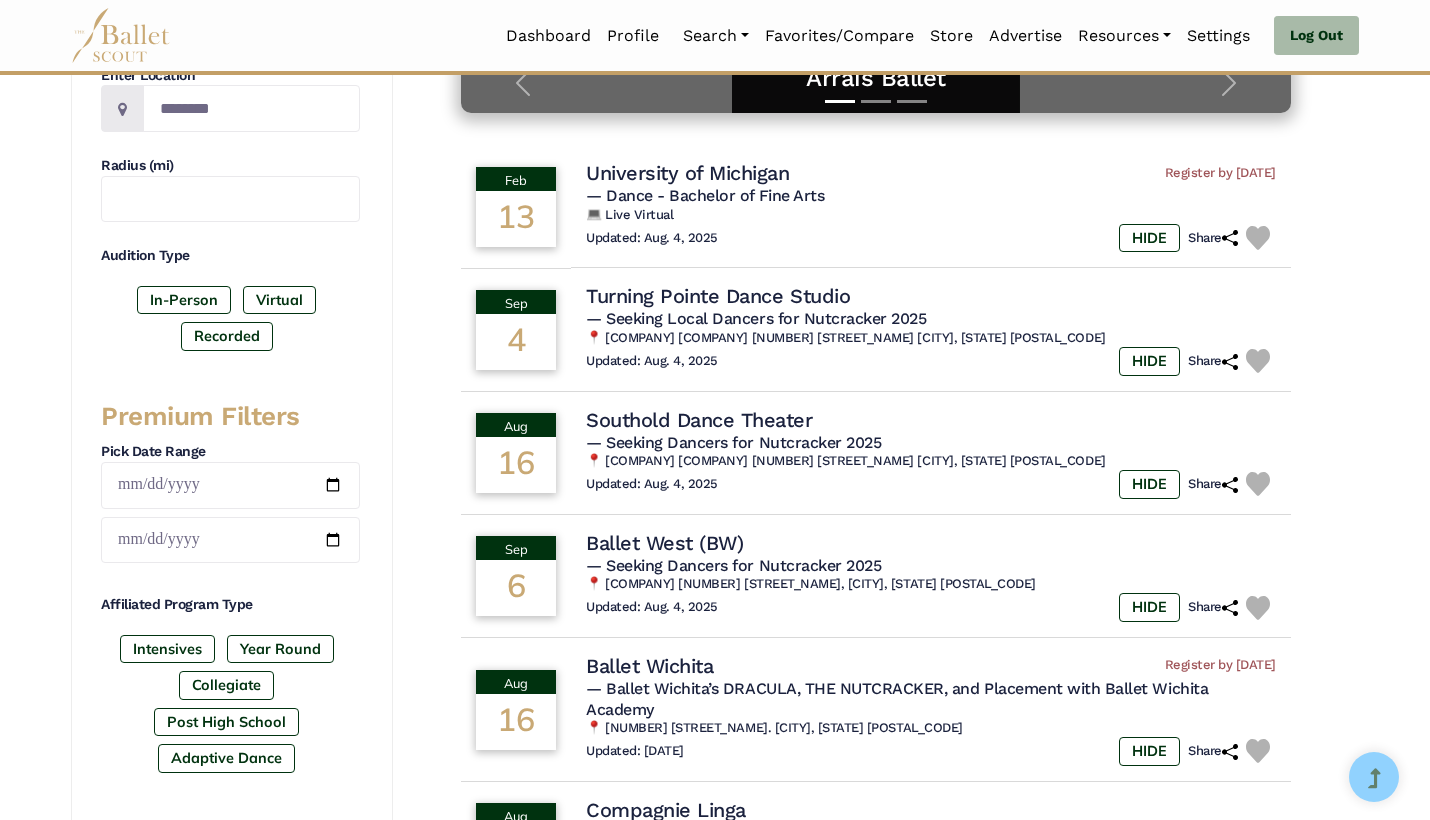 scroll, scrollTop: 508, scrollLeft: 0, axis: vertical 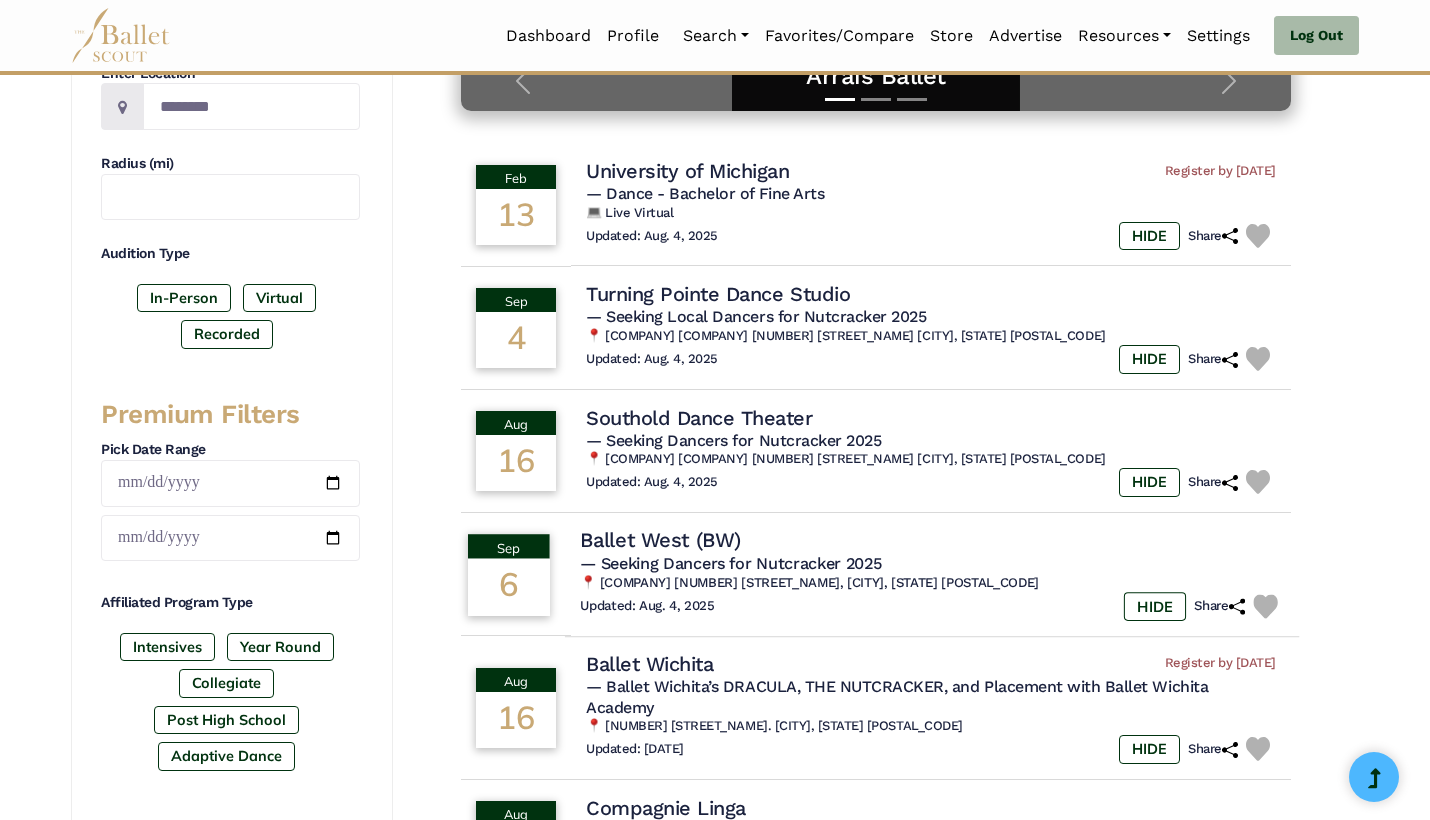 click on "Updated: Aug. 4, 2025
HIDE
Share" at bounding box center [932, 606] 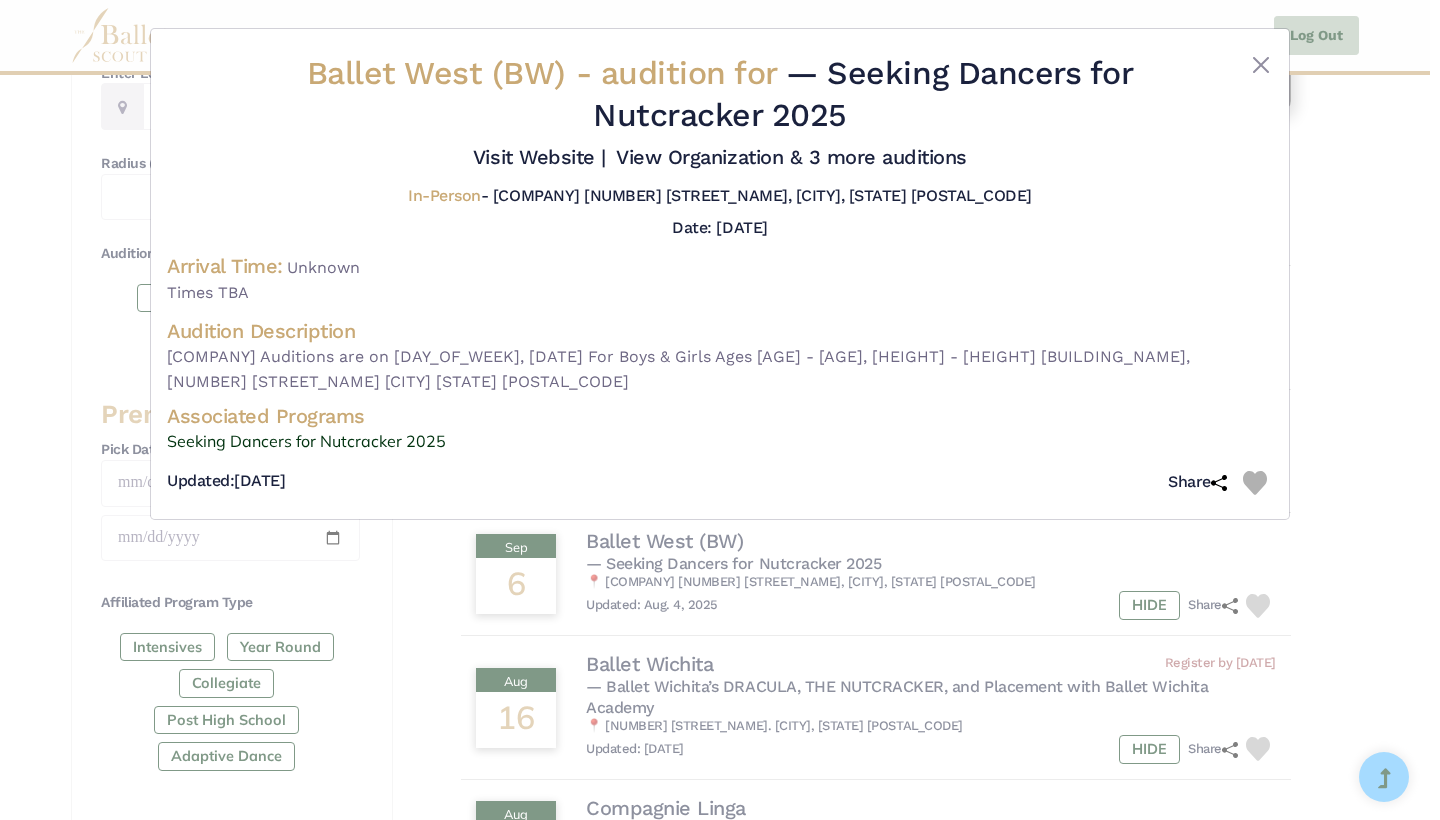 click on "Ballet West (BW)
-
audition for
— Seeking Dancers for Nutcracker 2025
Visit Website |" at bounding box center [720, 410] 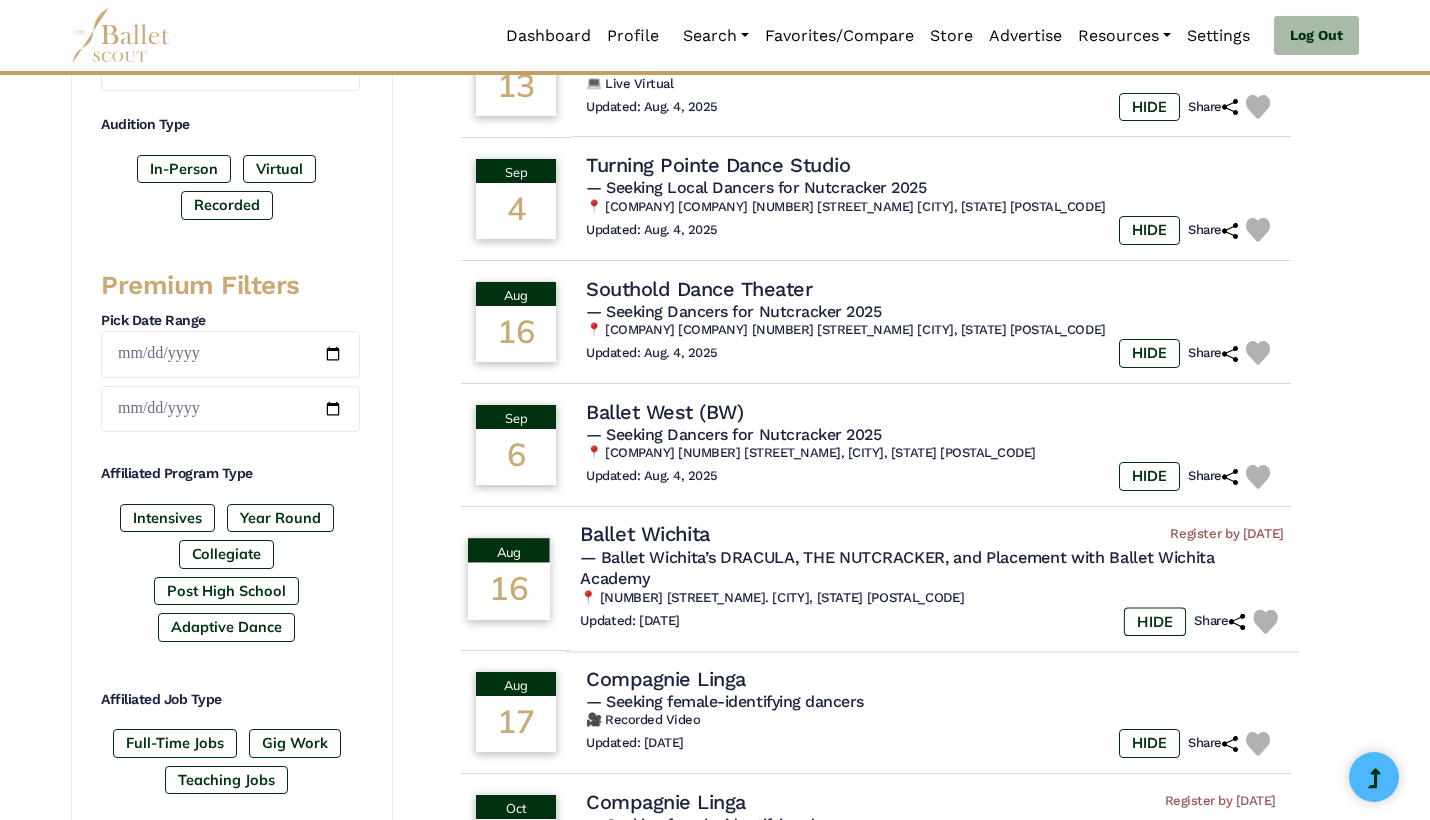 scroll, scrollTop: 640, scrollLeft: 0, axis: vertical 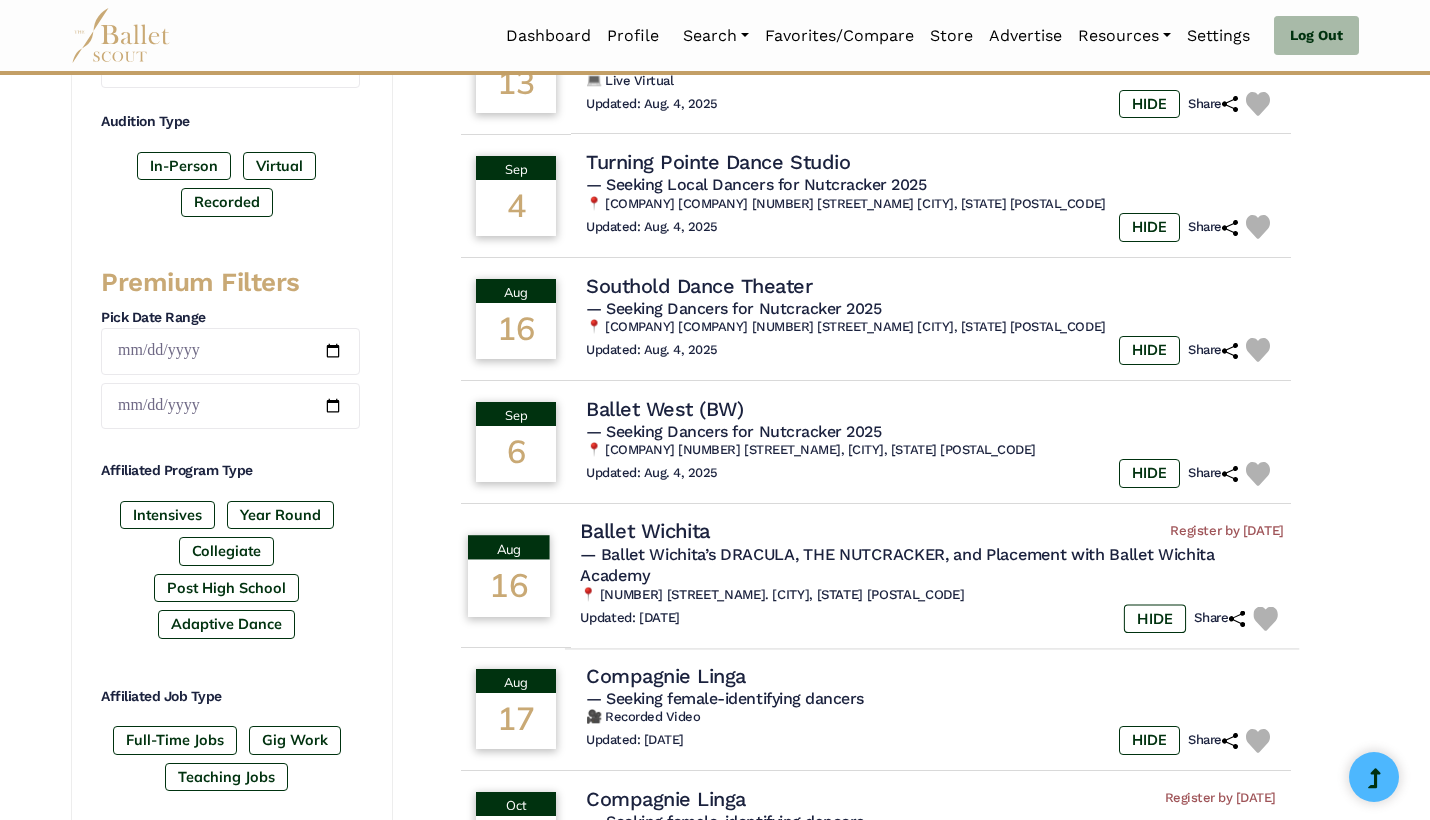 click on "📍 1600 W. Douglas Ave. Wichita, KS 67203" at bounding box center (932, 595) 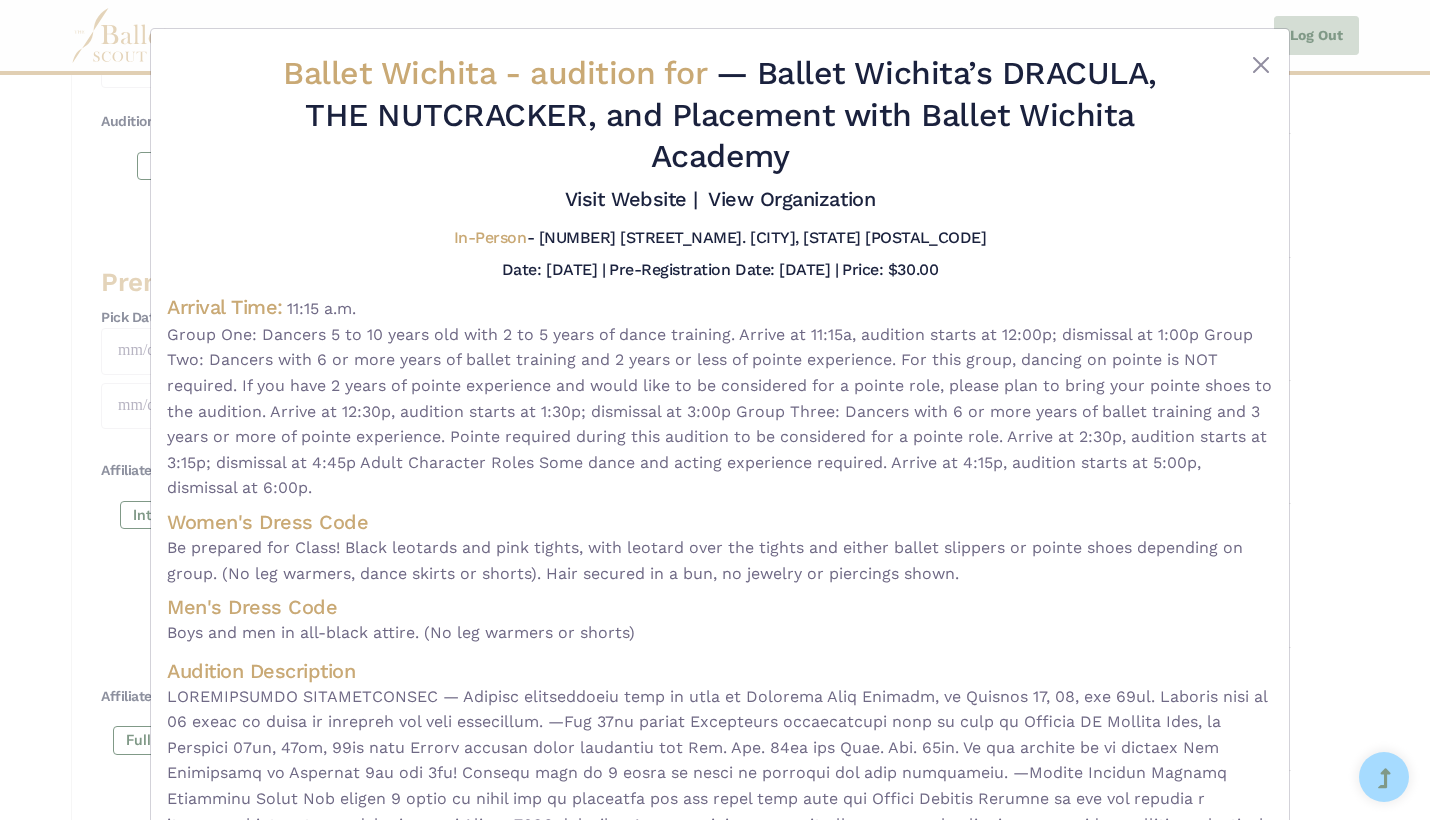 click on "Ballet Wichita
-
audition for
— Ballet Wichita’s DRACULA,  THE NUTCRACKER, and Placement with Ballet Wichita Academy
Visit Website |" at bounding box center [720, 410] 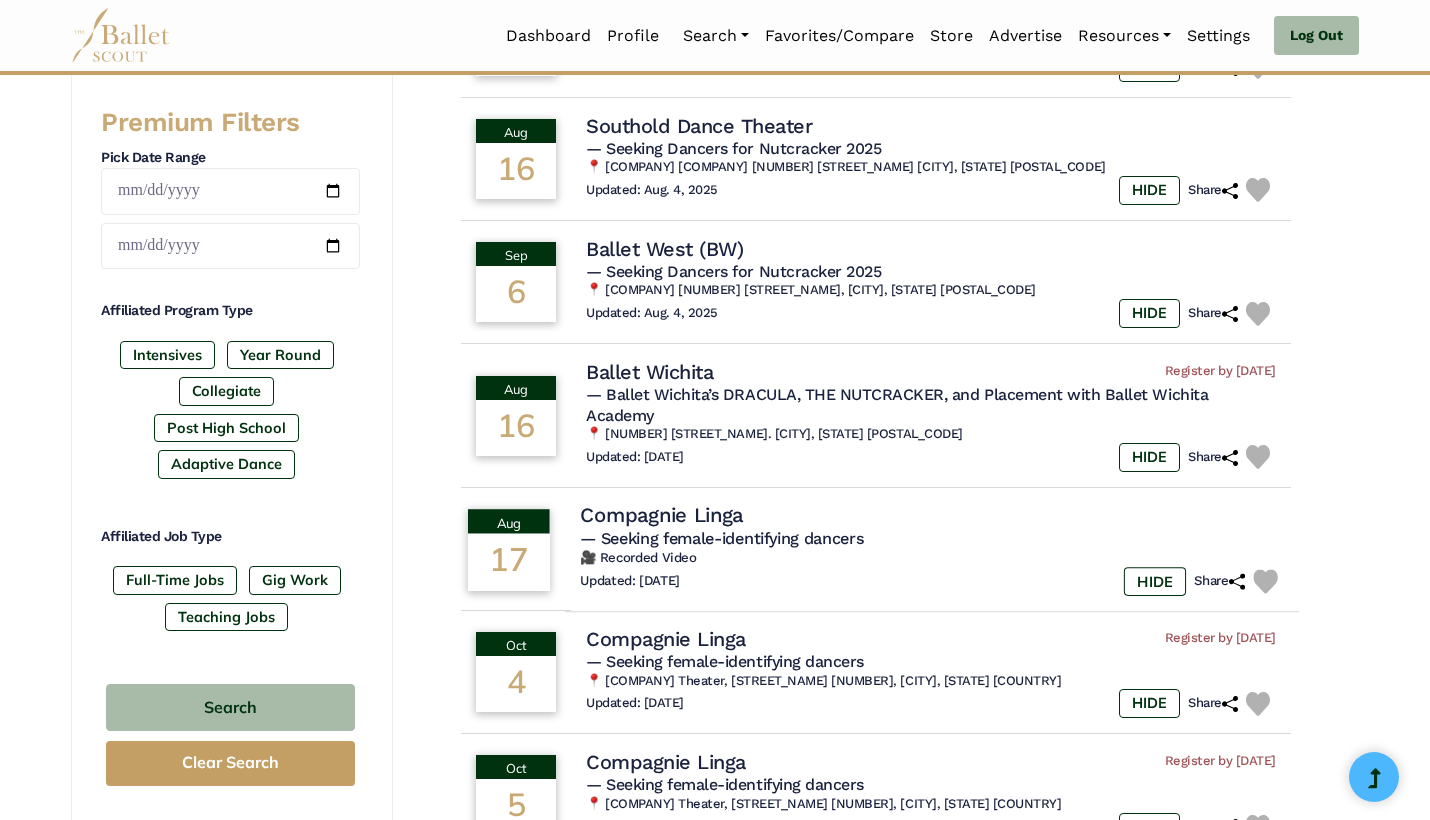 scroll, scrollTop: 805, scrollLeft: 0, axis: vertical 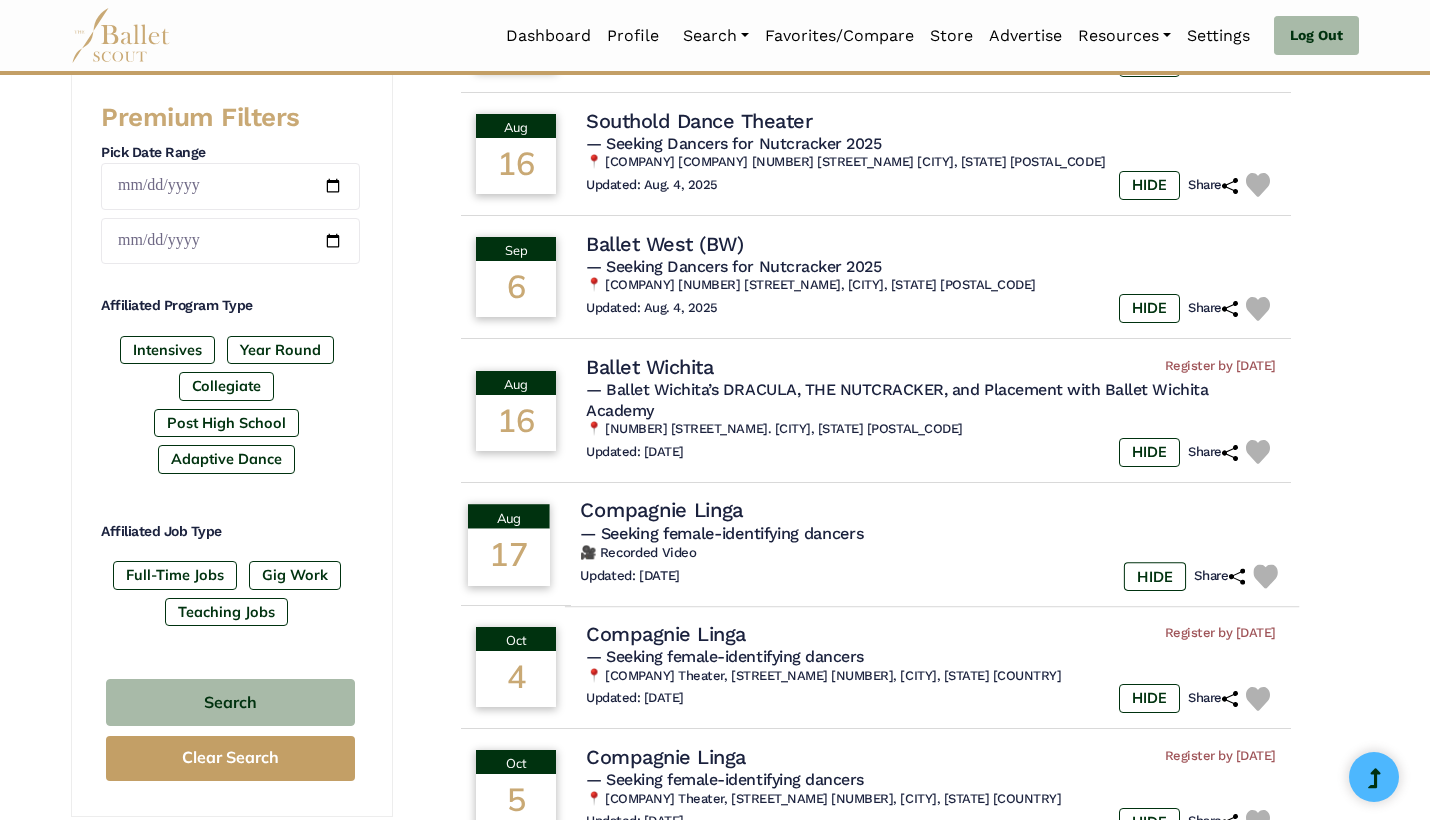 click on "Updated: Aug. 3, 2025
HIDE
Share" at bounding box center [932, 576] 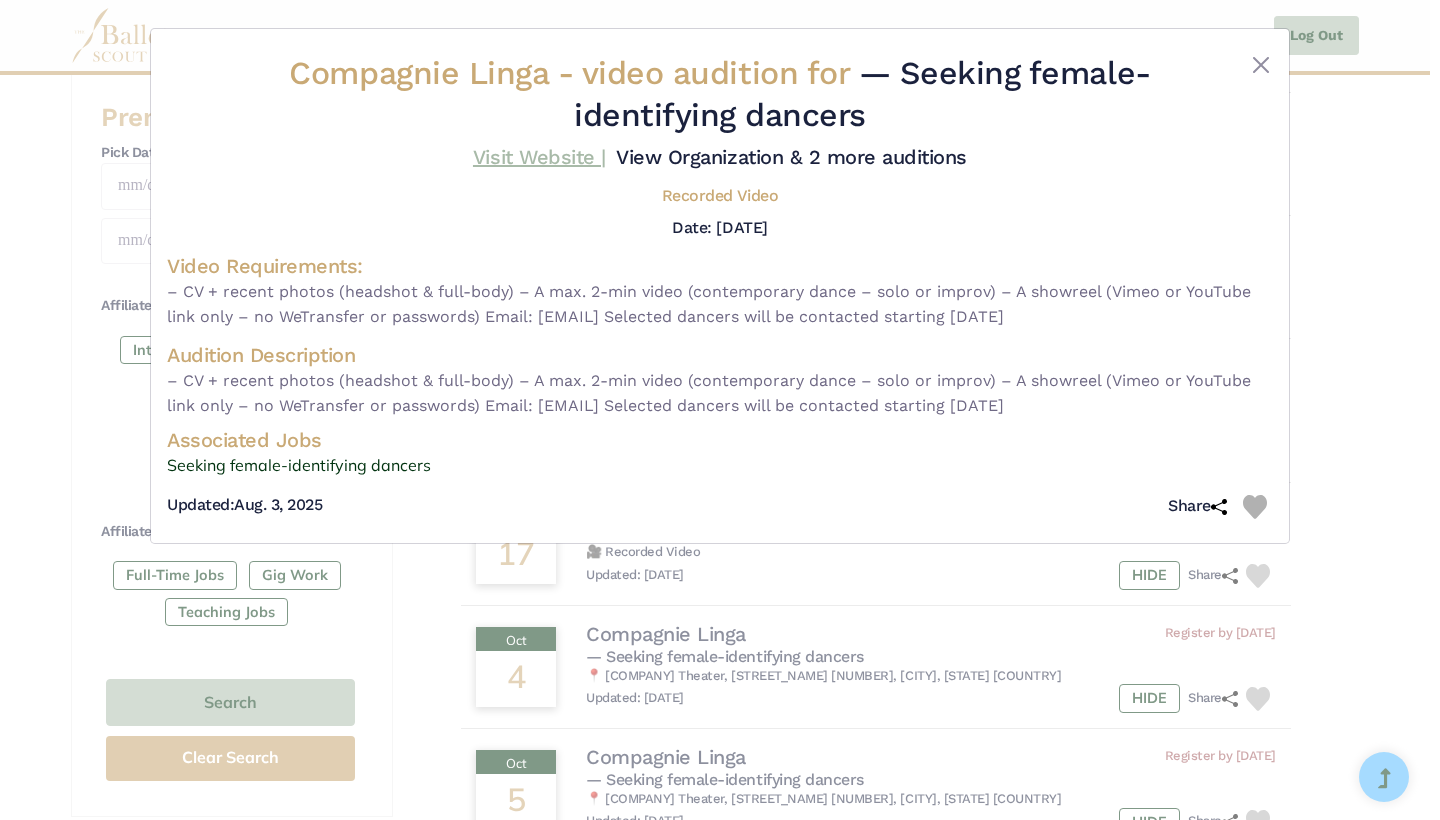 click on "Visit Website |" at bounding box center [539, 157] 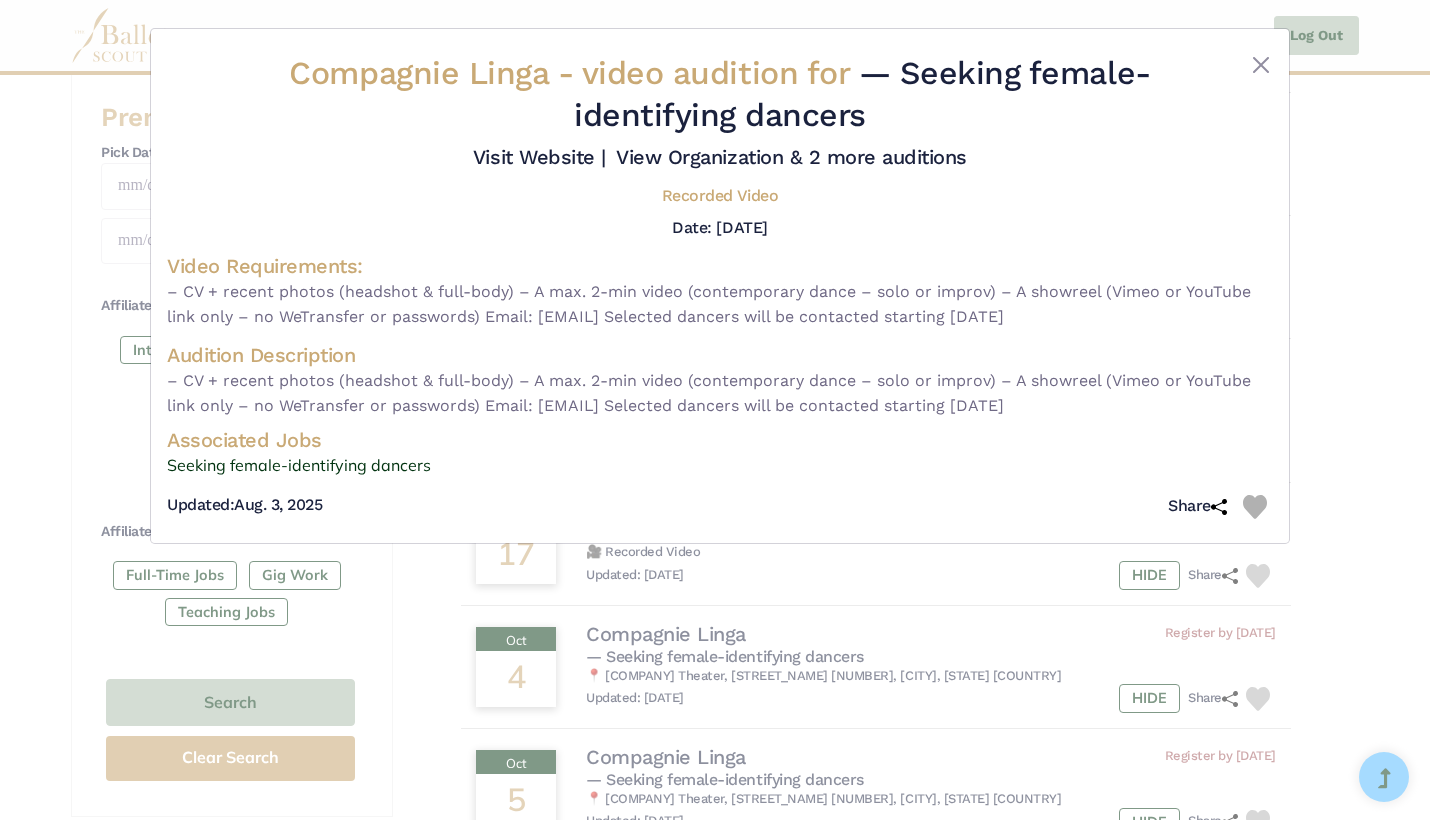 click on "Compagnie Linga
-
video audition for
— Seeking female-identifying dancers
Visit Website |" at bounding box center (720, 410) 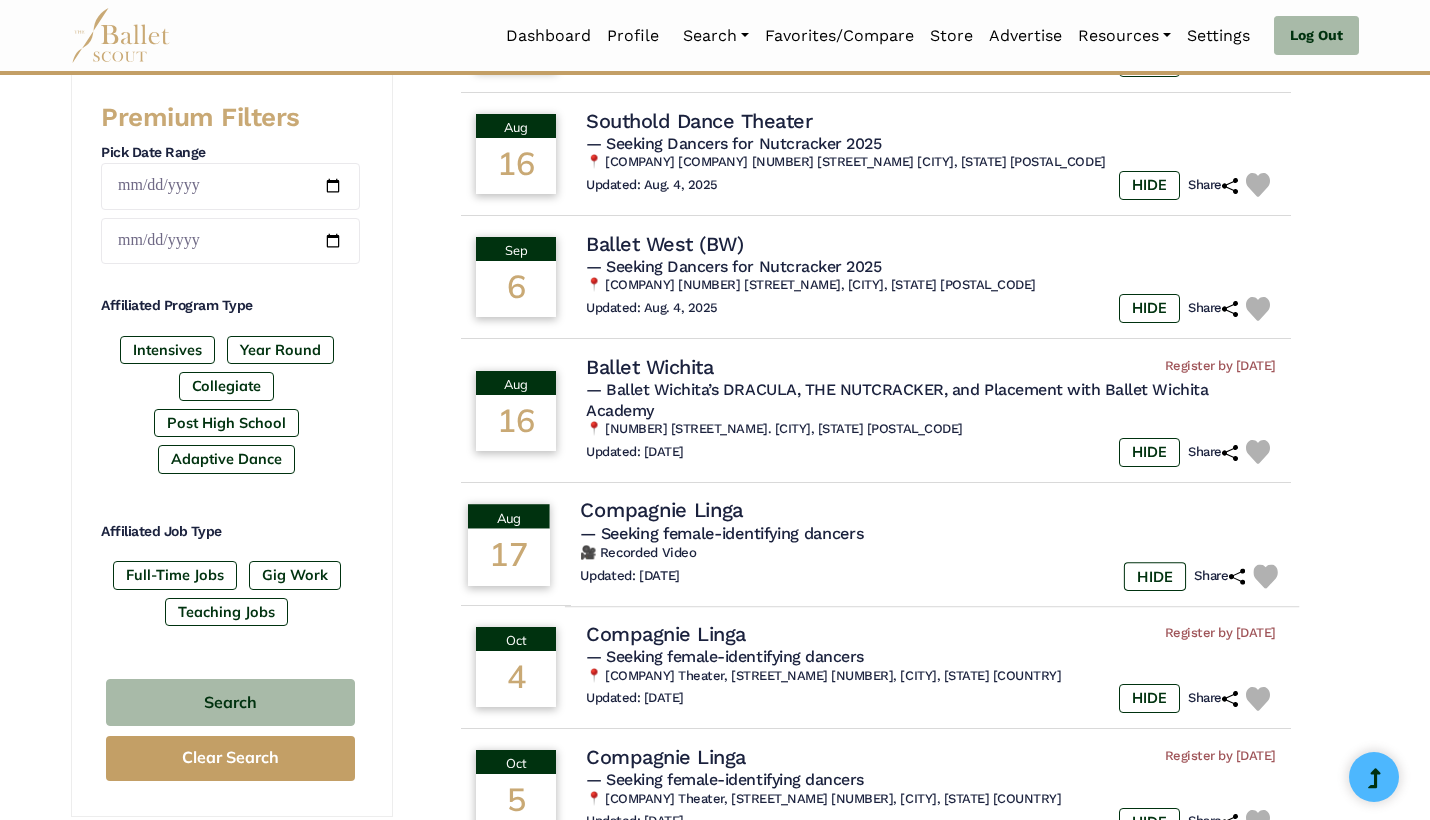 click at bounding box center [1265, 576] 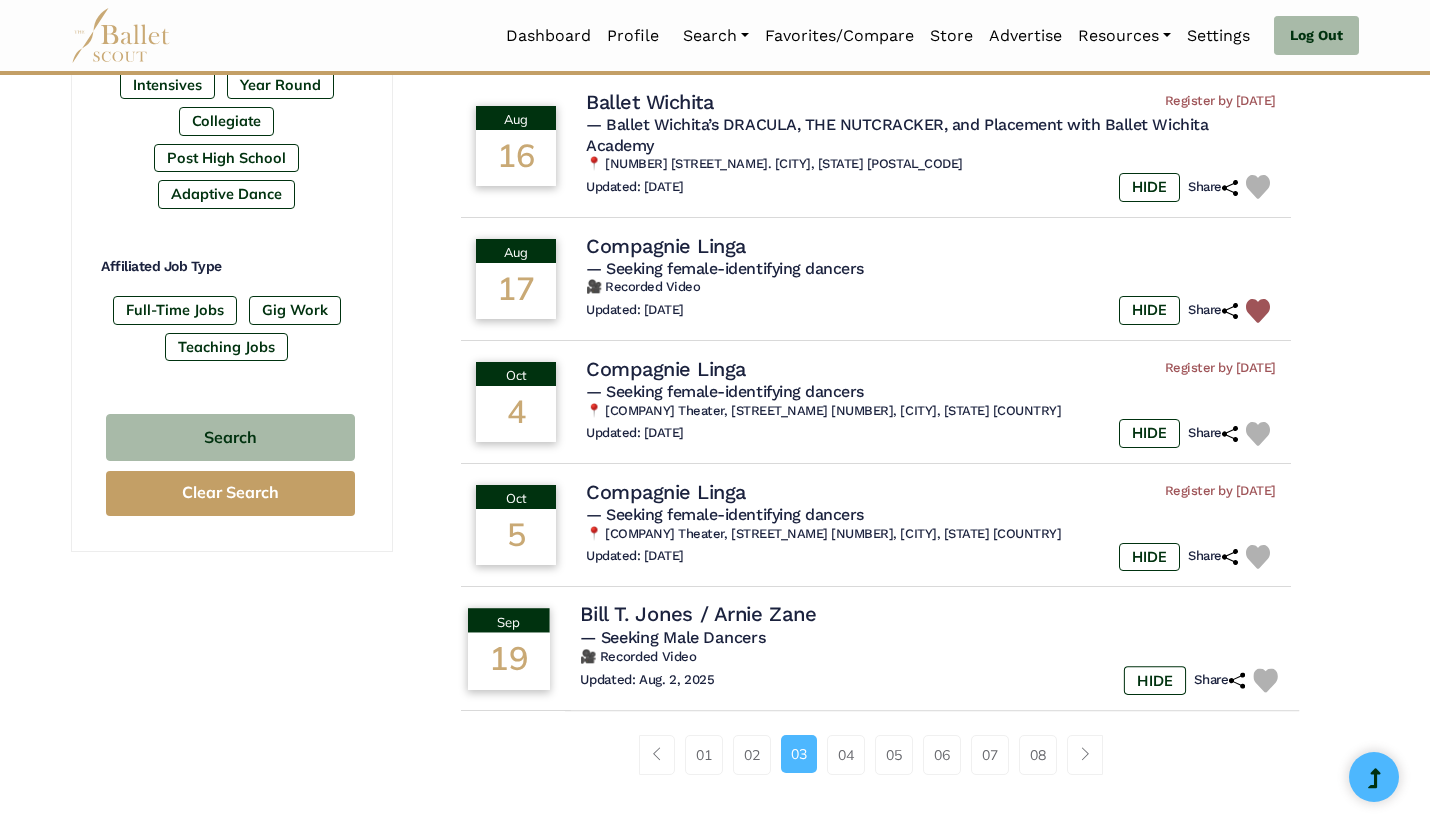 scroll, scrollTop: 1074, scrollLeft: 0, axis: vertical 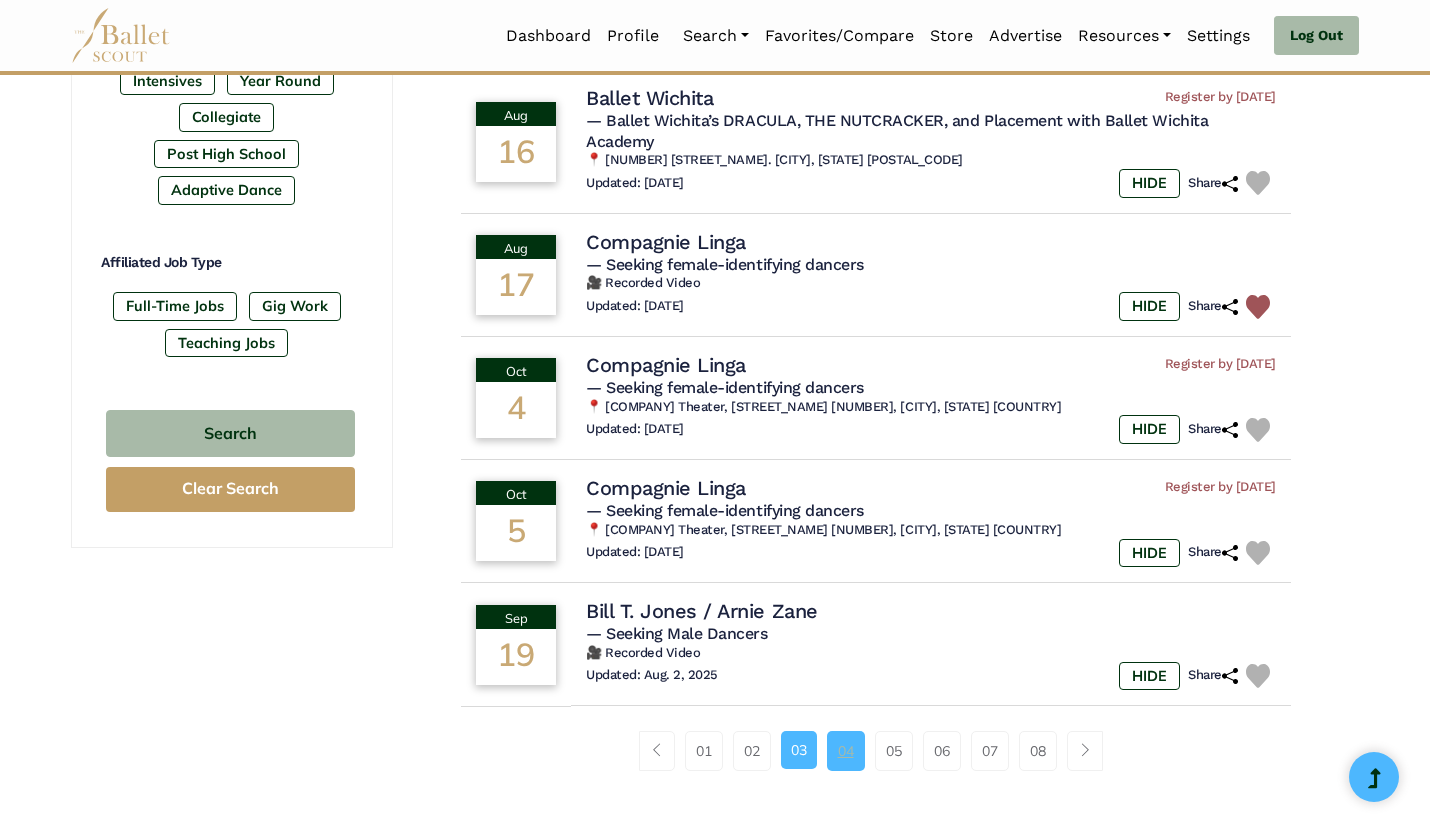 click on "04" at bounding box center (846, 751) 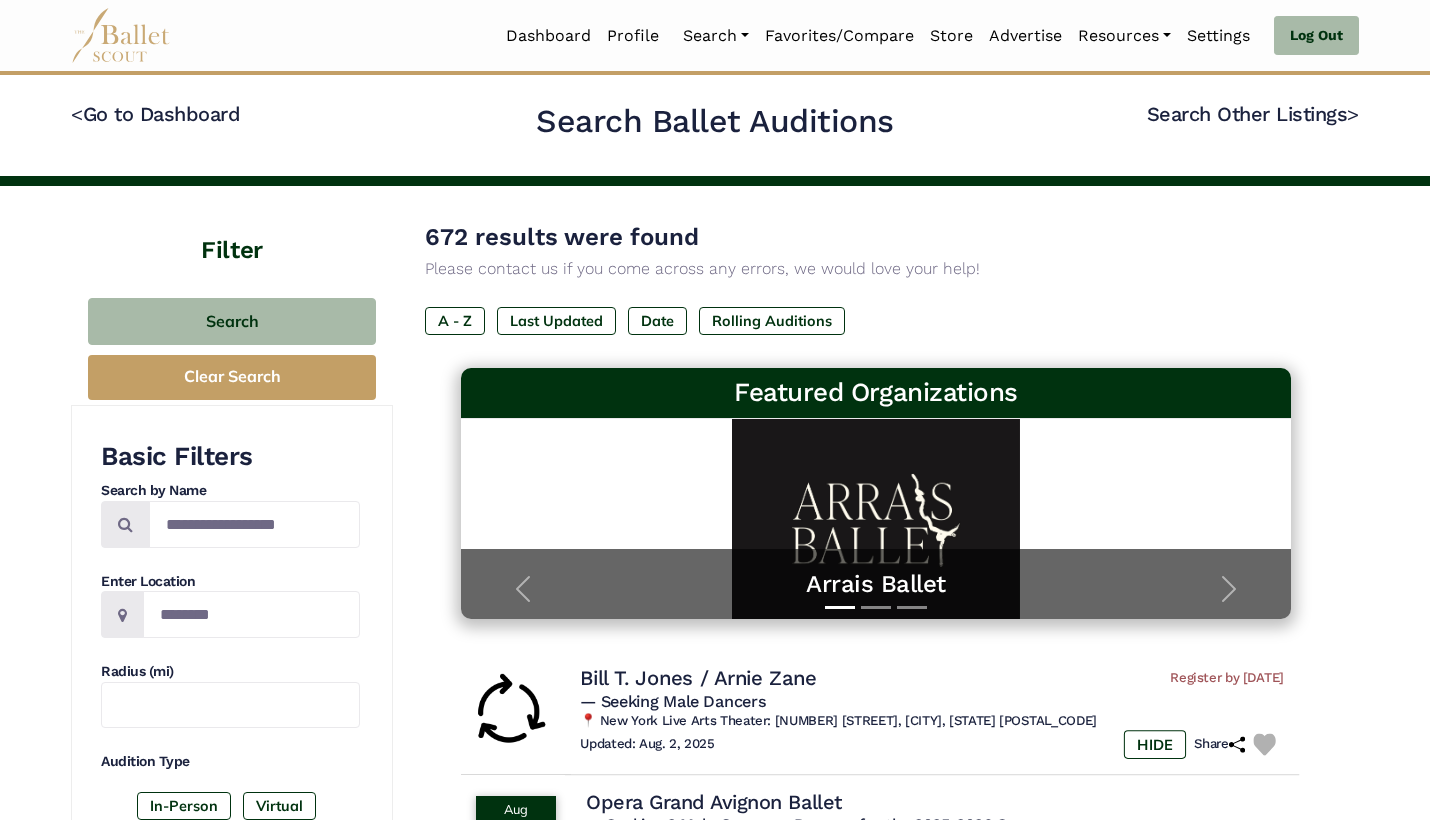 scroll, scrollTop: 0, scrollLeft: 0, axis: both 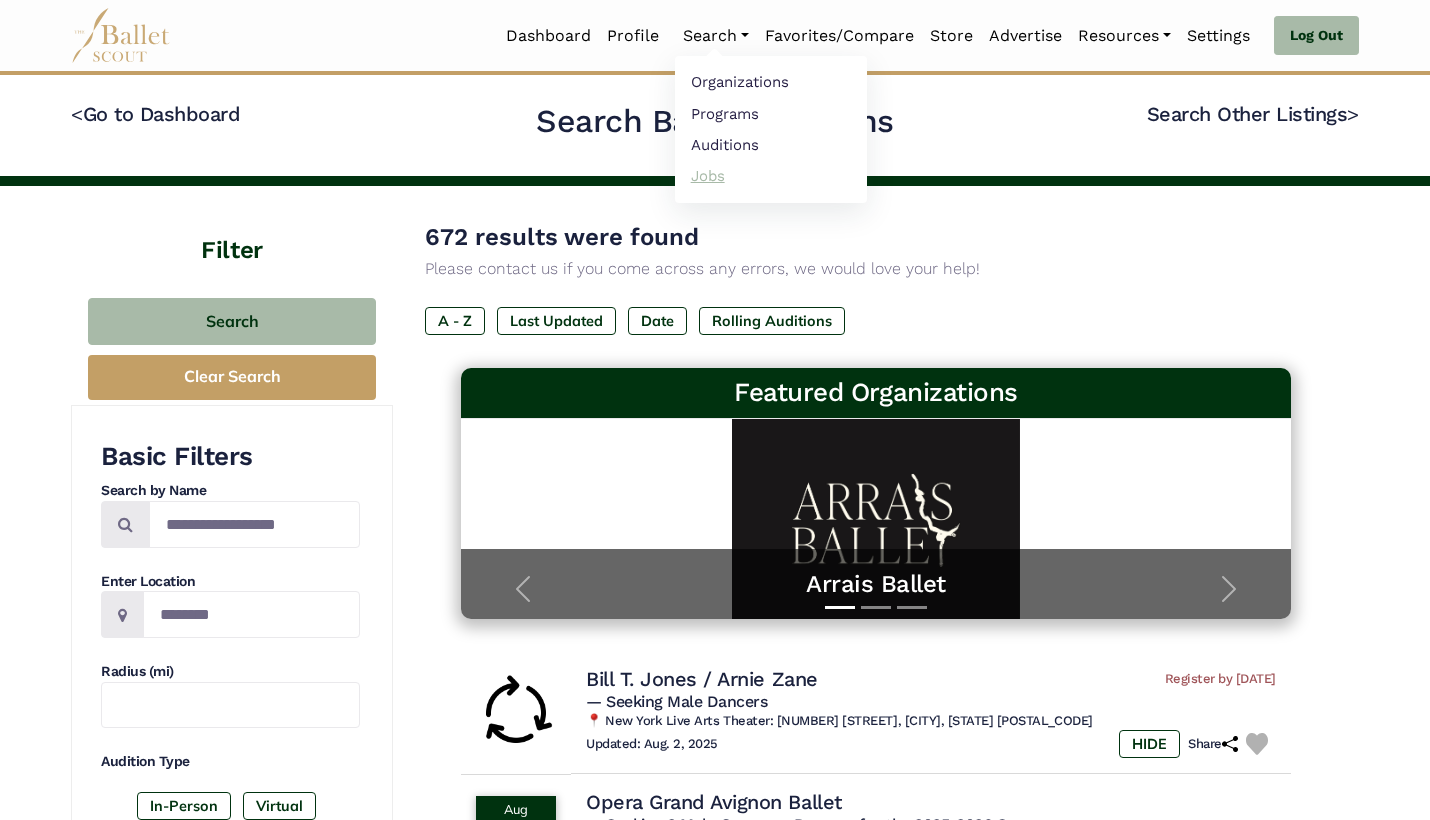 click on "Jobs" at bounding box center (771, 175) 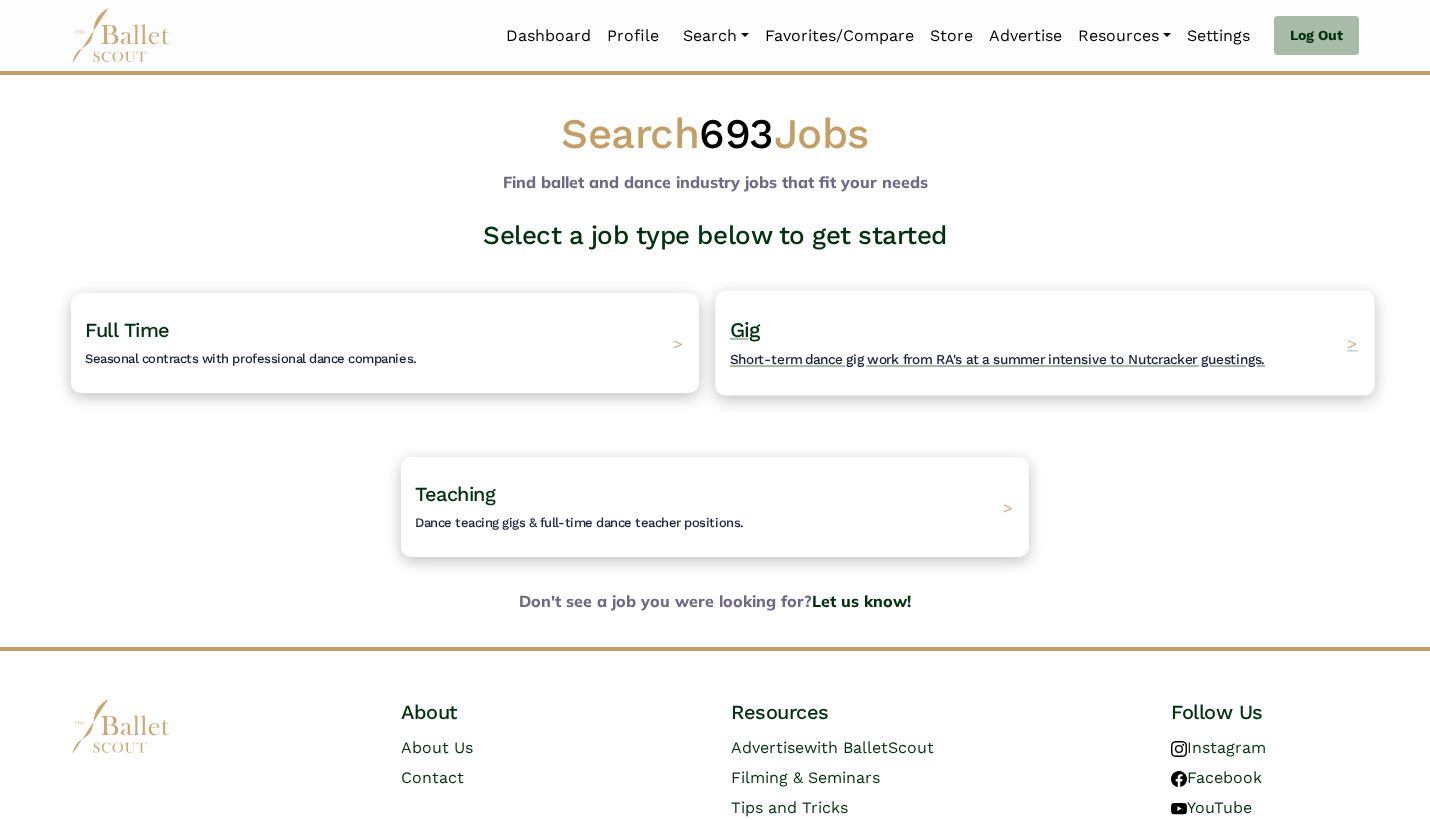 scroll, scrollTop: 0, scrollLeft: 0, axis: both 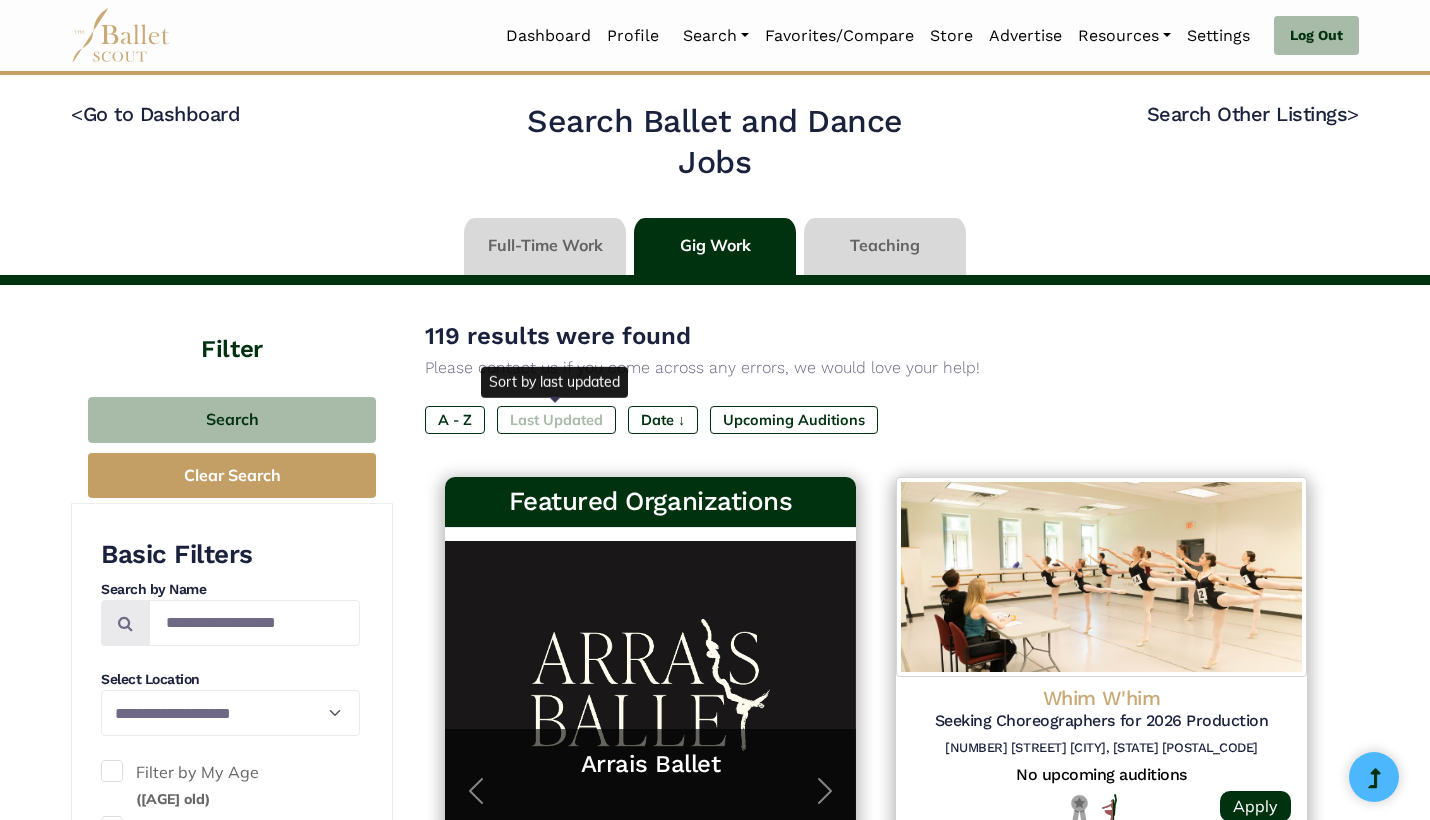 click on "Last Updated" at bounding box center [556, 420] 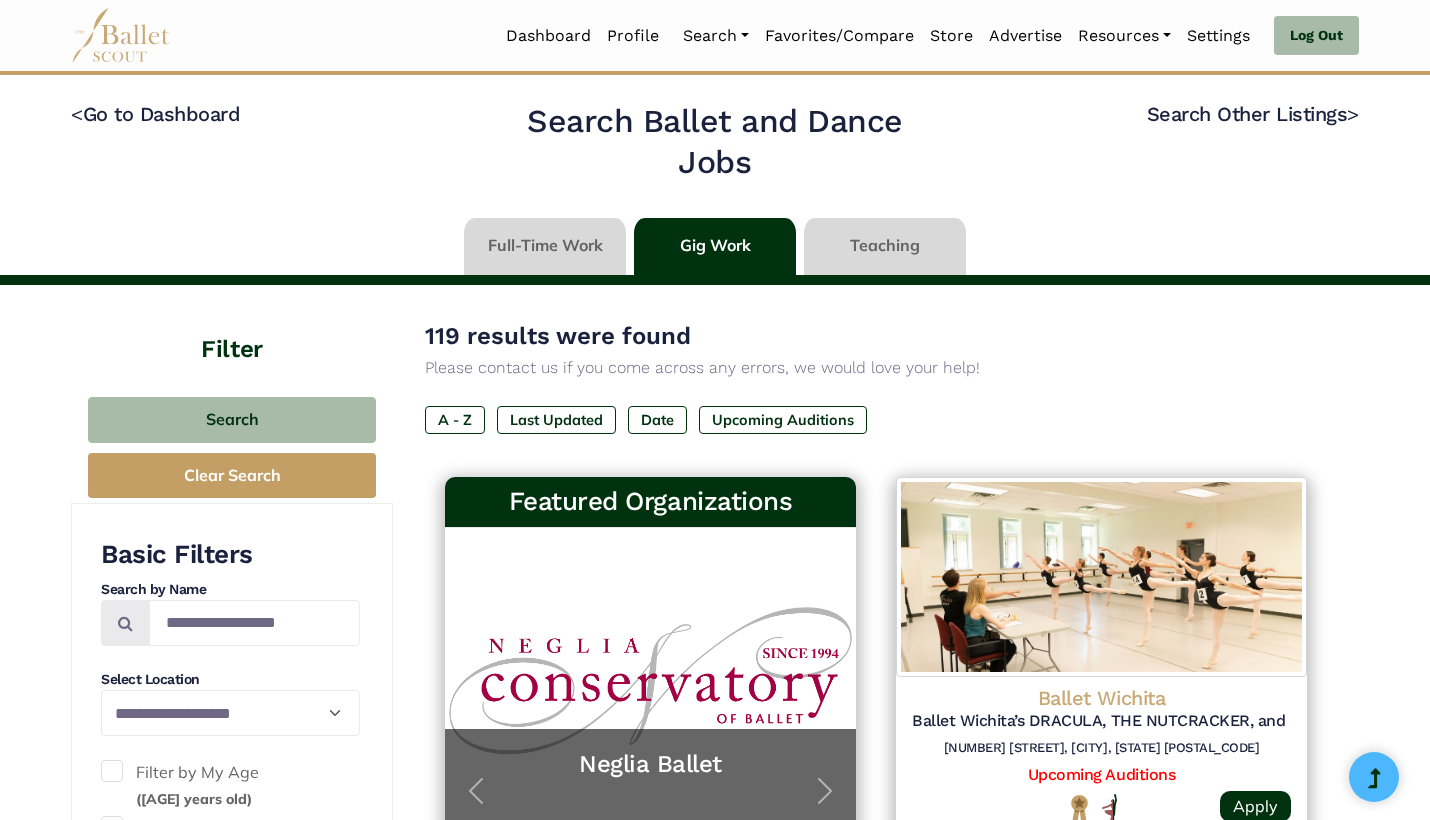 scroll, scrollTop: 0, scrollLeft: 0, axis: both 